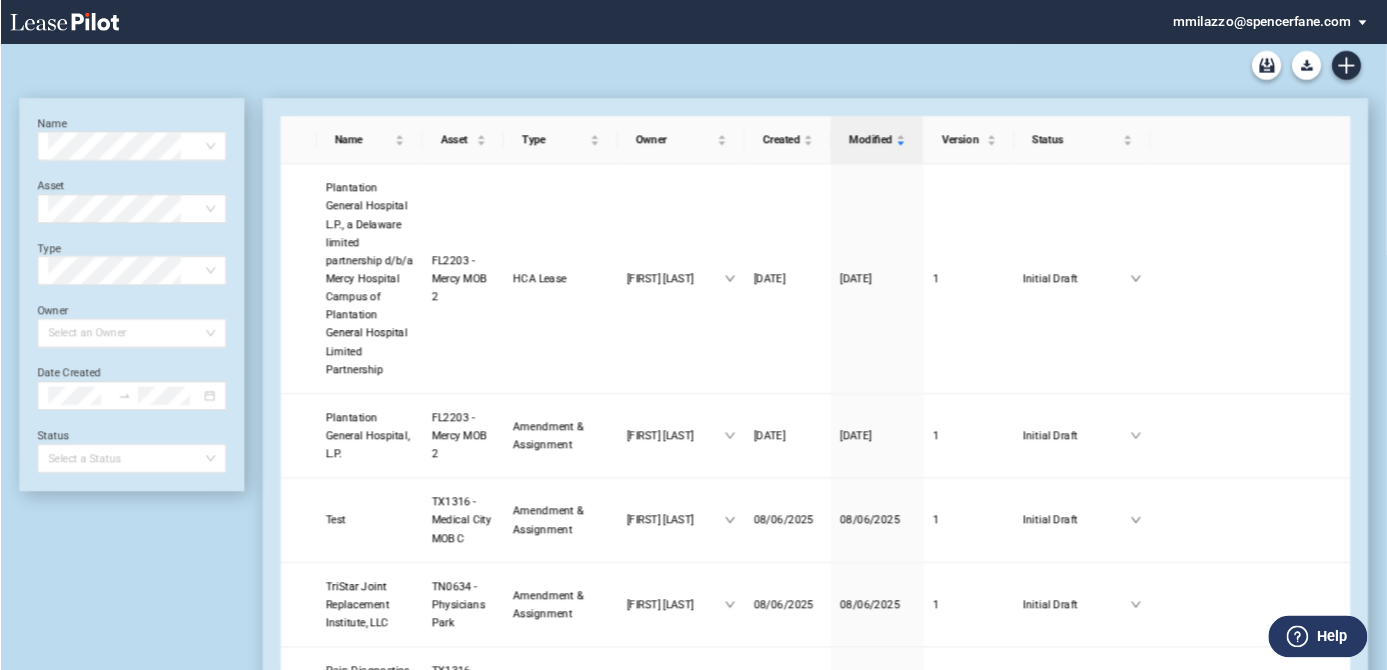 scroll, scrollTop: 0, scrollLeft: 0, axis: both 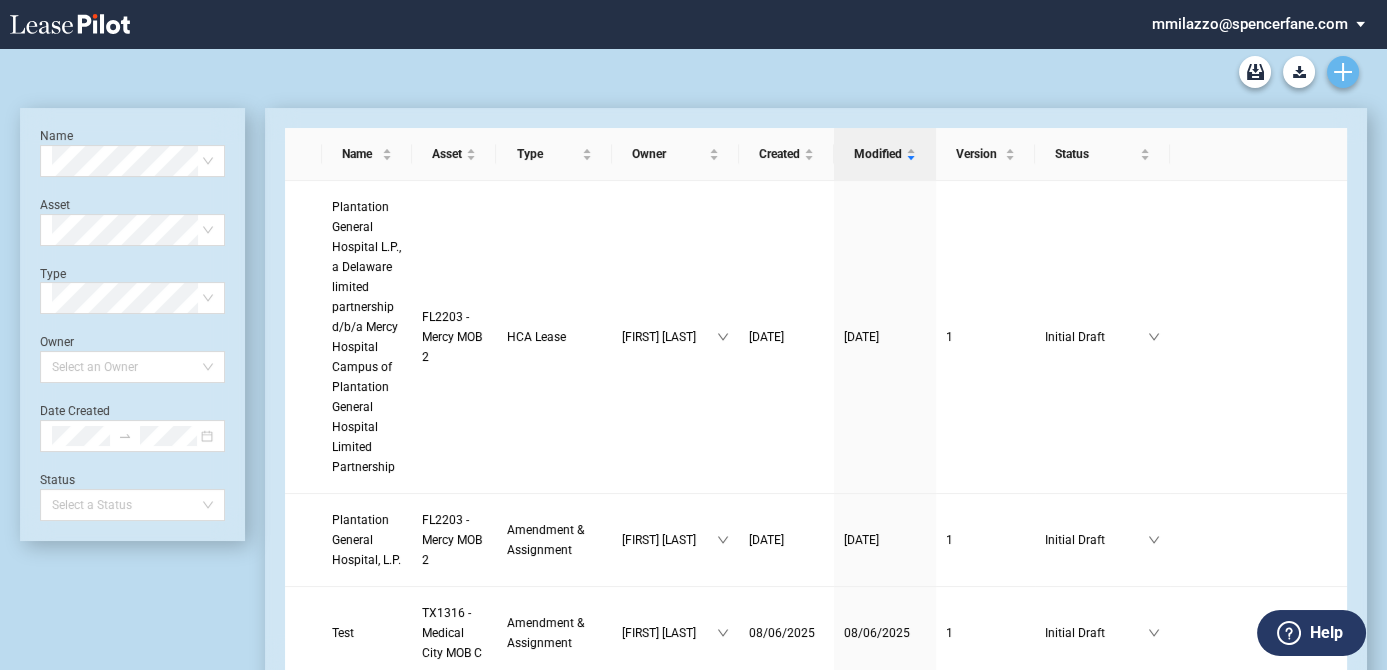 click at bounding box center [1343, 72] 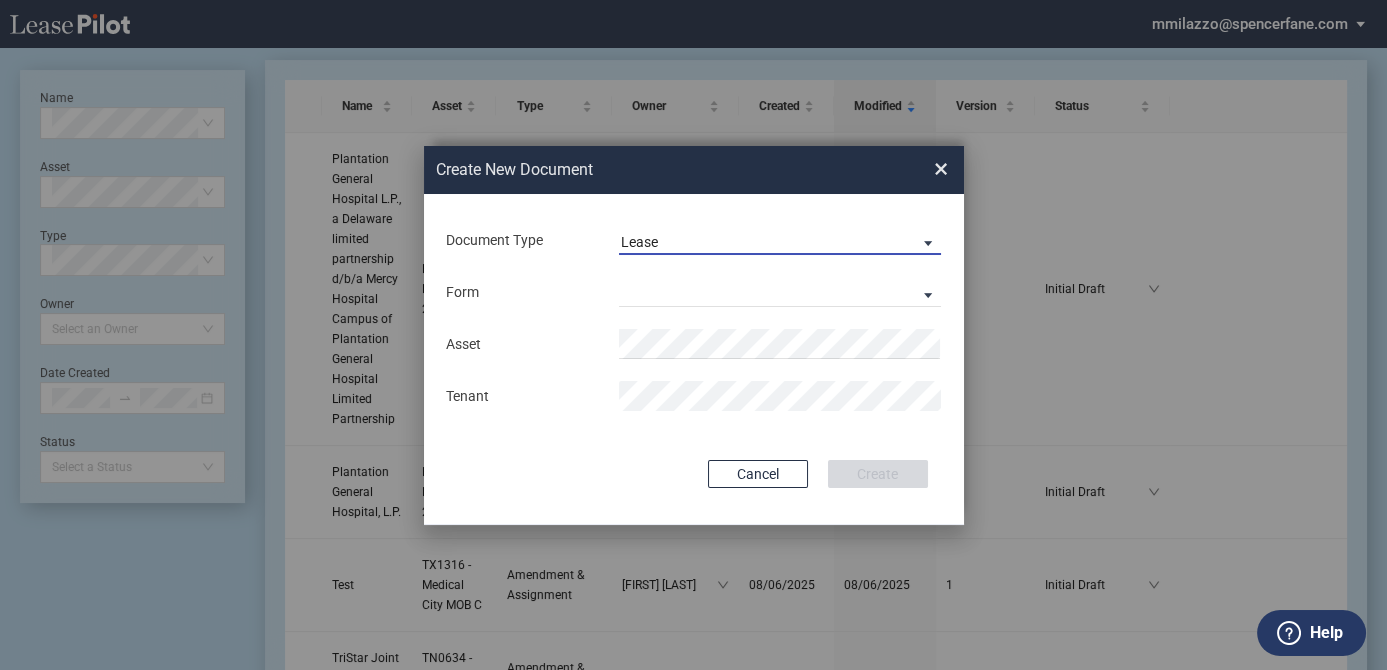 click on "Lease" at bounding box center (764, 243) 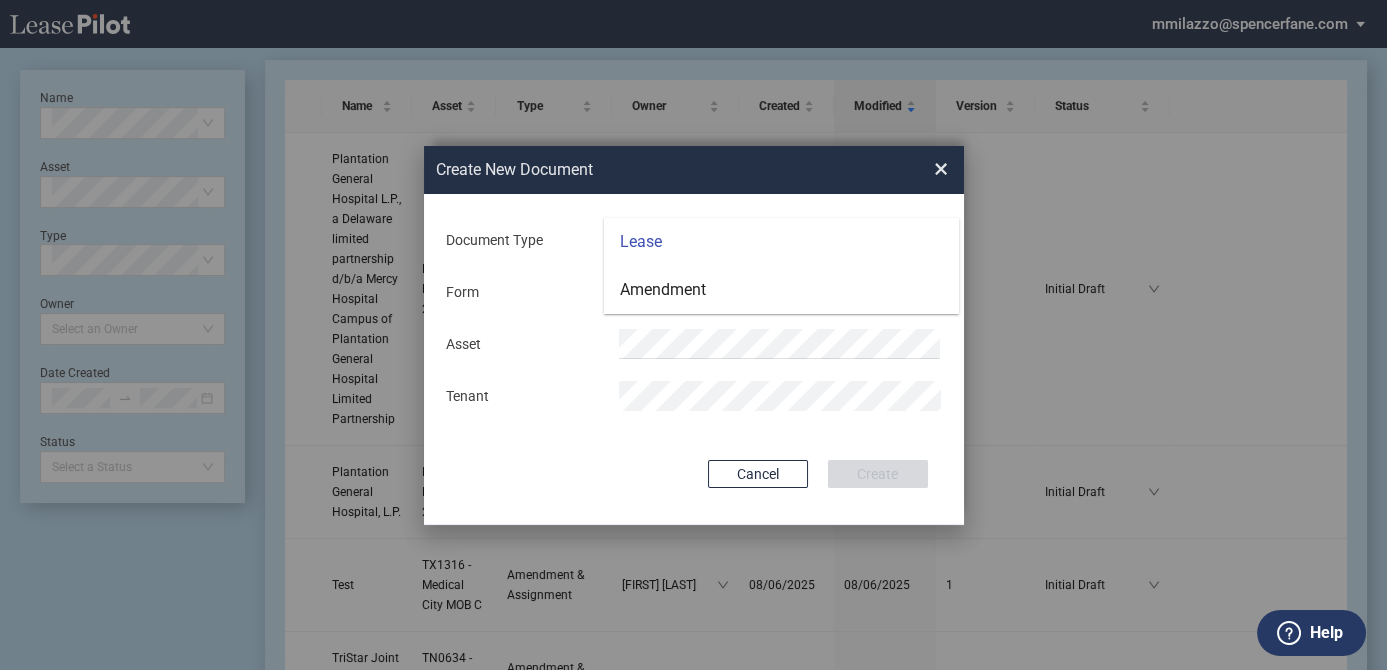 click on "Lease" at bounding box center [781, 242] 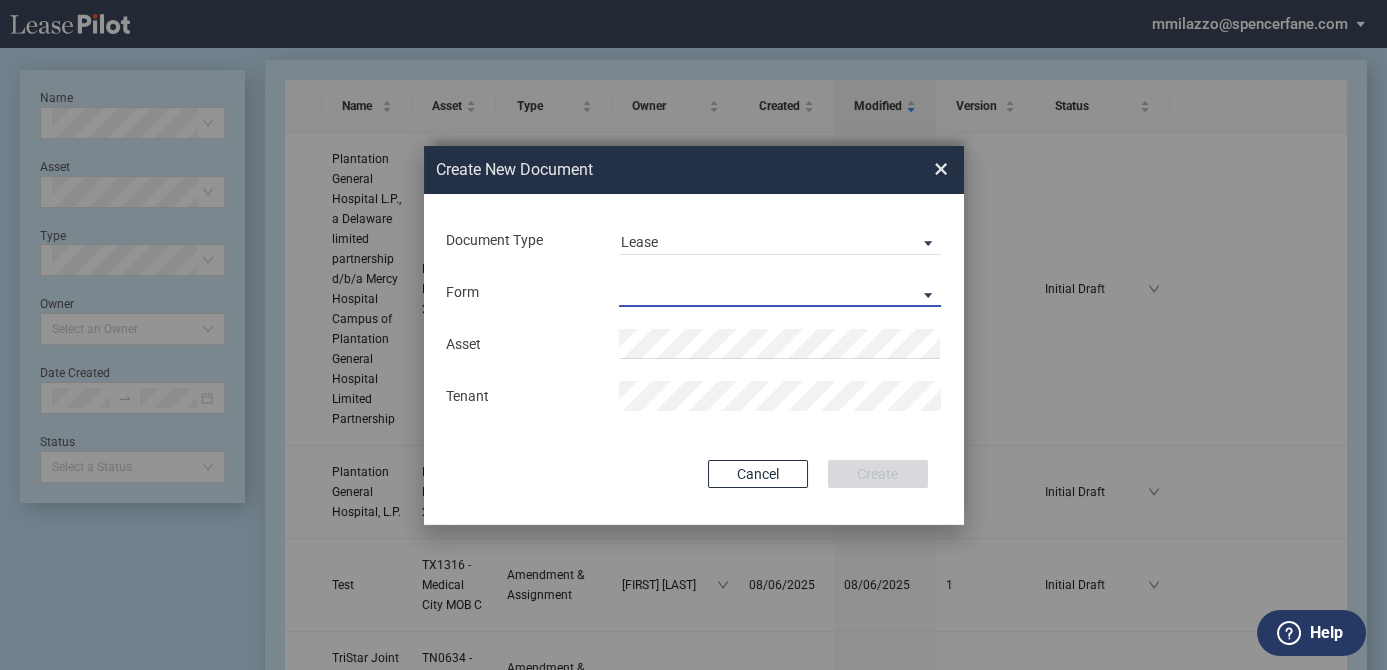 click on "Medical Office Lease
Scottsdale Lease
Louisville Lease
1370 Medical Place Lease
Medical City Lease
HCA Lease
Seattle Lease
Nordstrom Tower Lease" at bounding box center [780, 292] 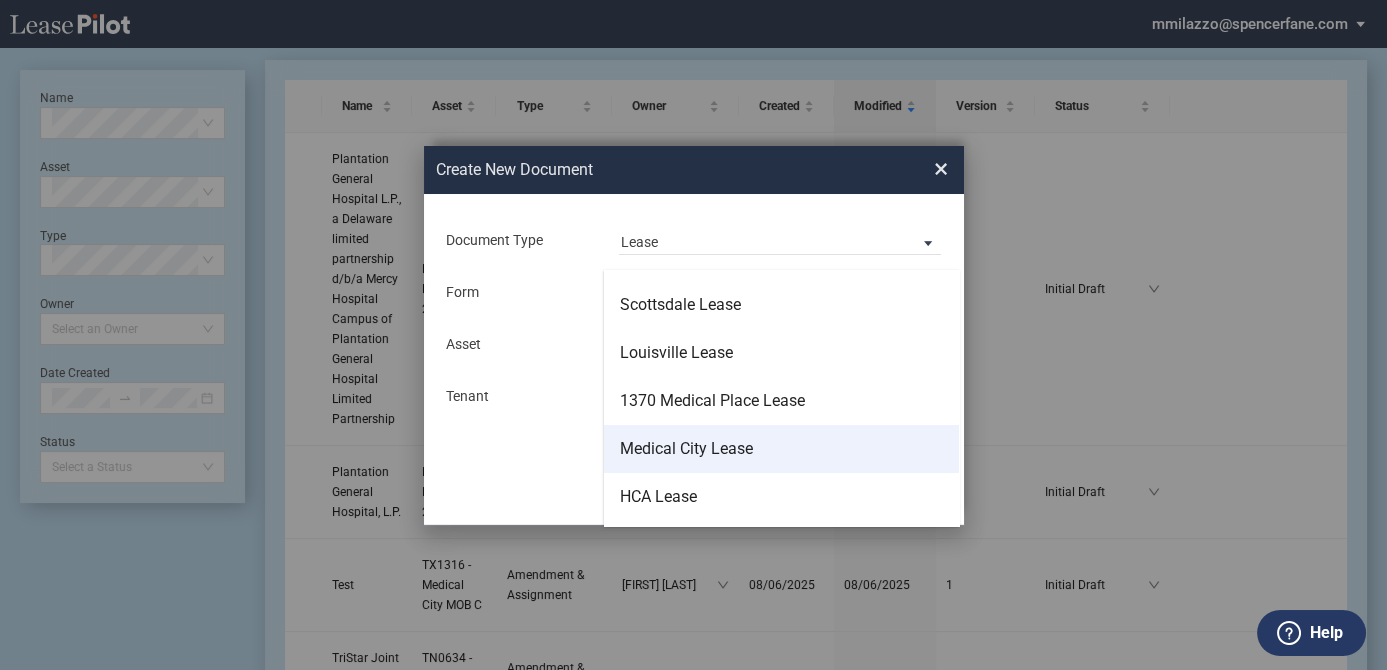 scroll, scrollTop: 0, scrollLeft: 0, axis: both 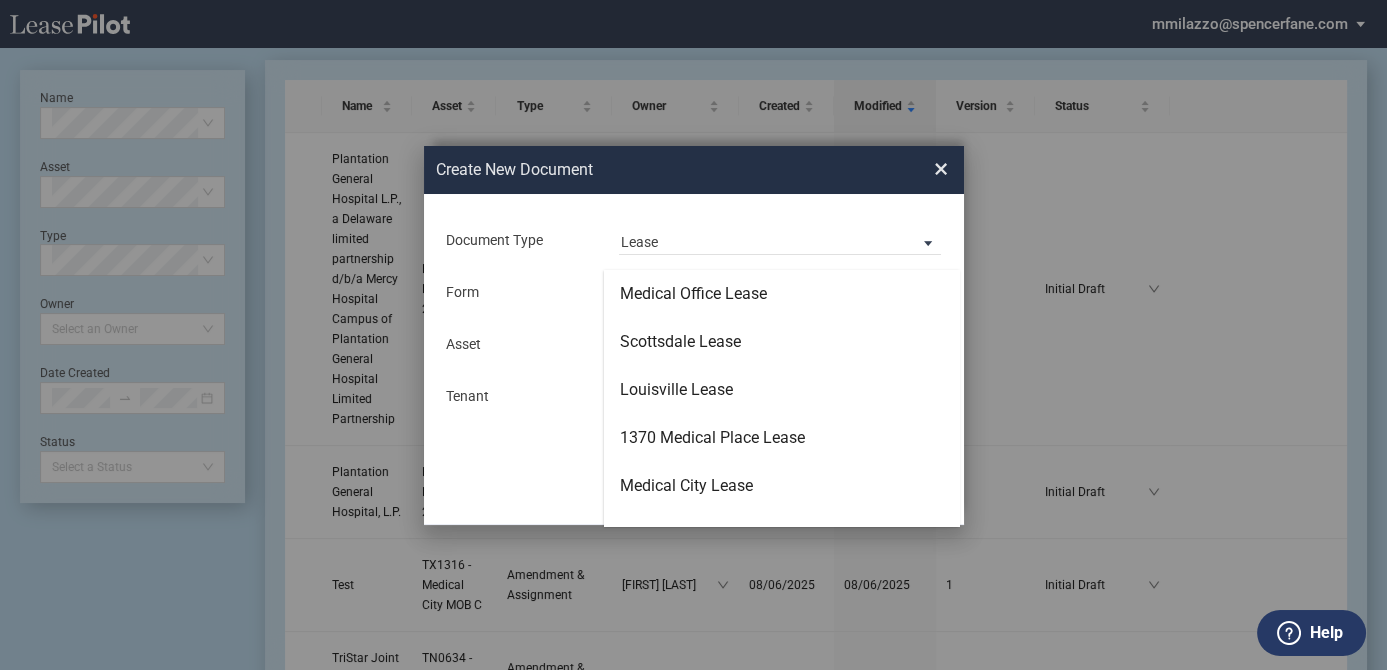 click at bounding box center [693, 359] 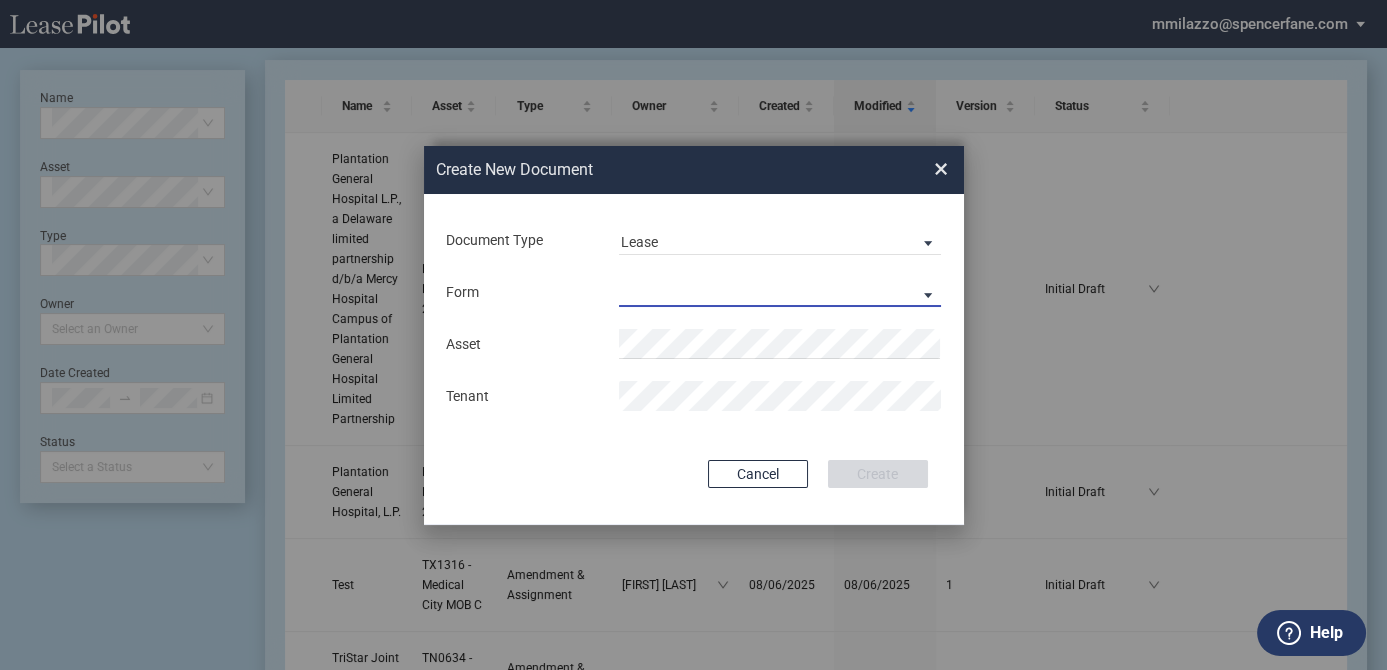 click on "×" at bounding box center (941, 169) 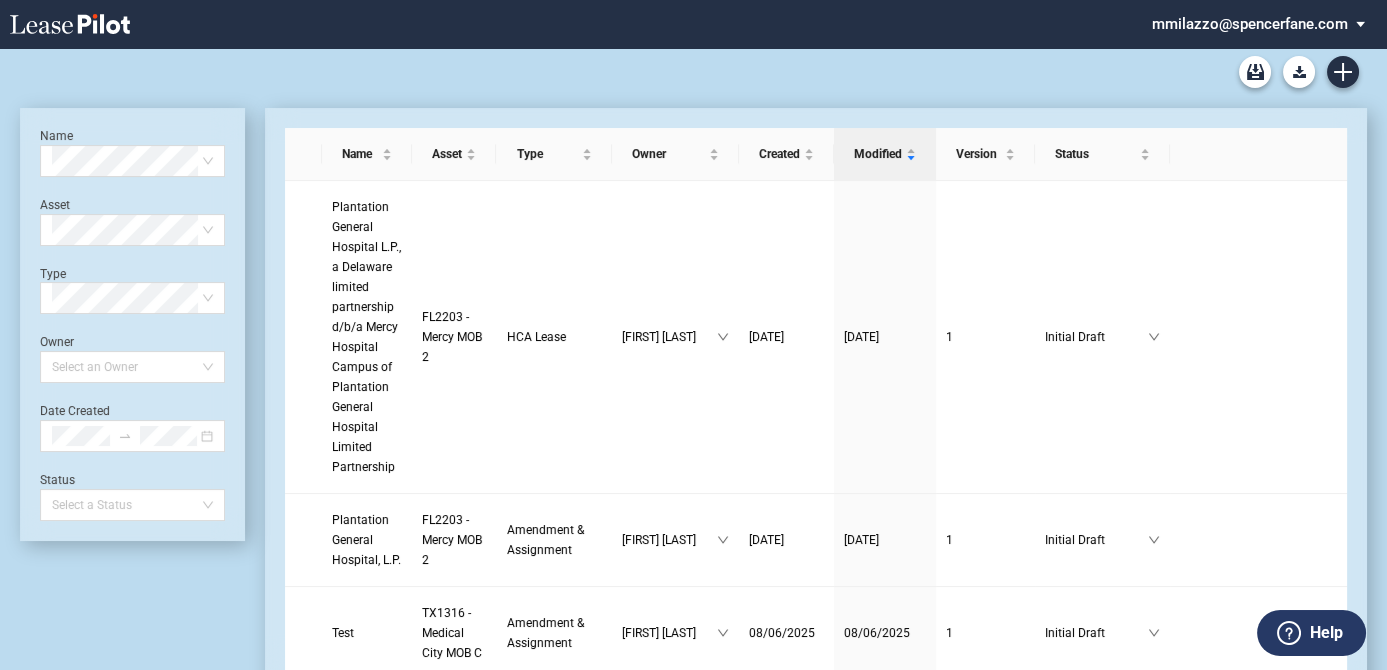 scroll, scrollTop: 48, scrollLeft: 0, axis: vertical 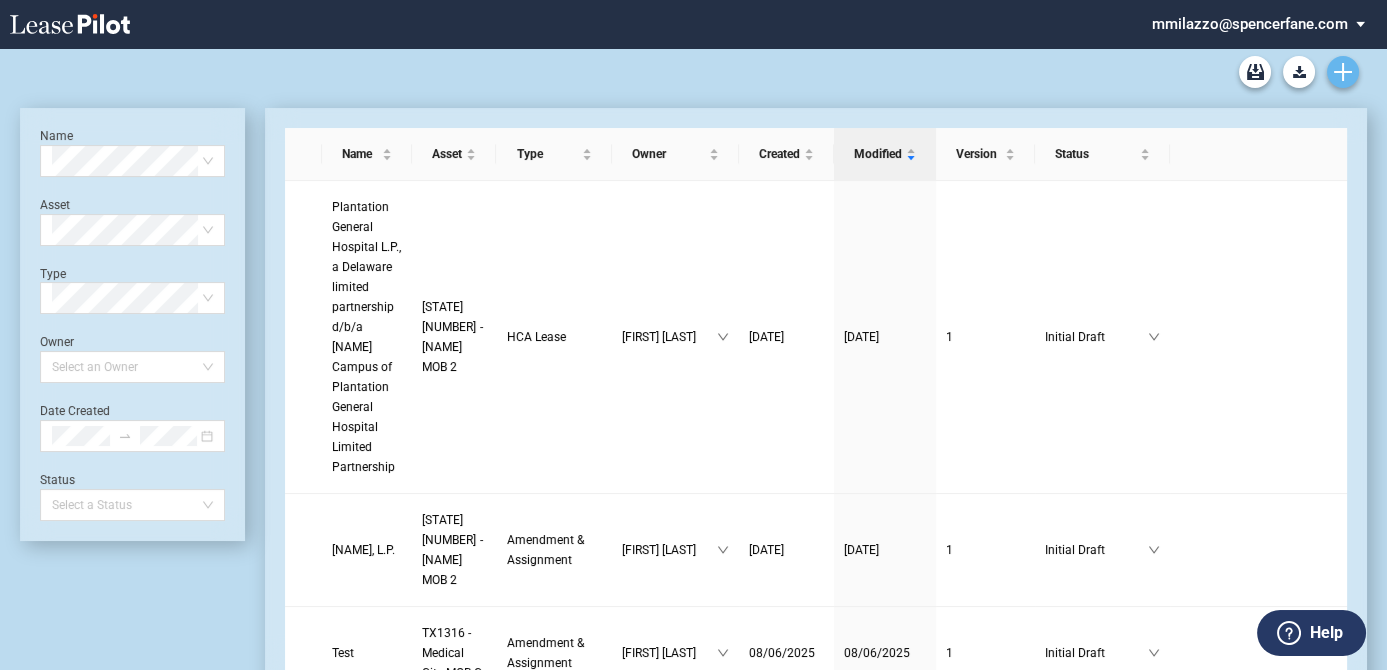 click at bounding box center (1343, 72) 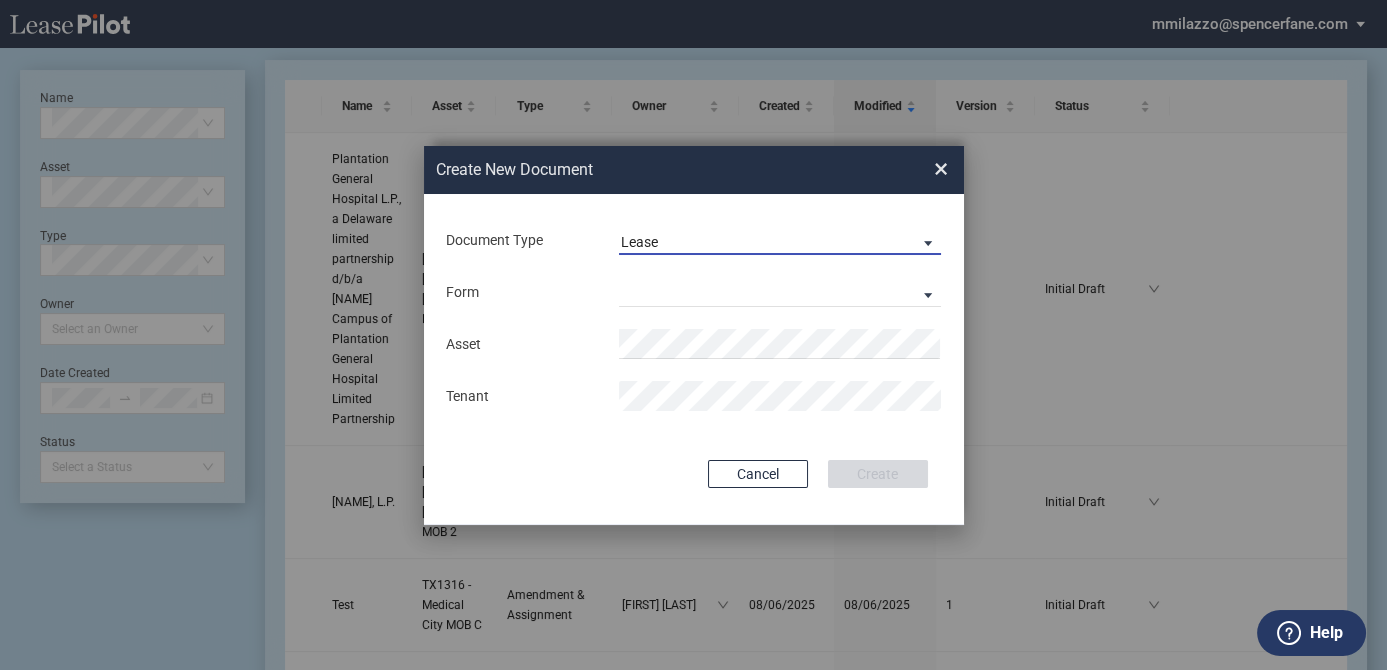 click on "Lease" at bounding box center [764, 243] 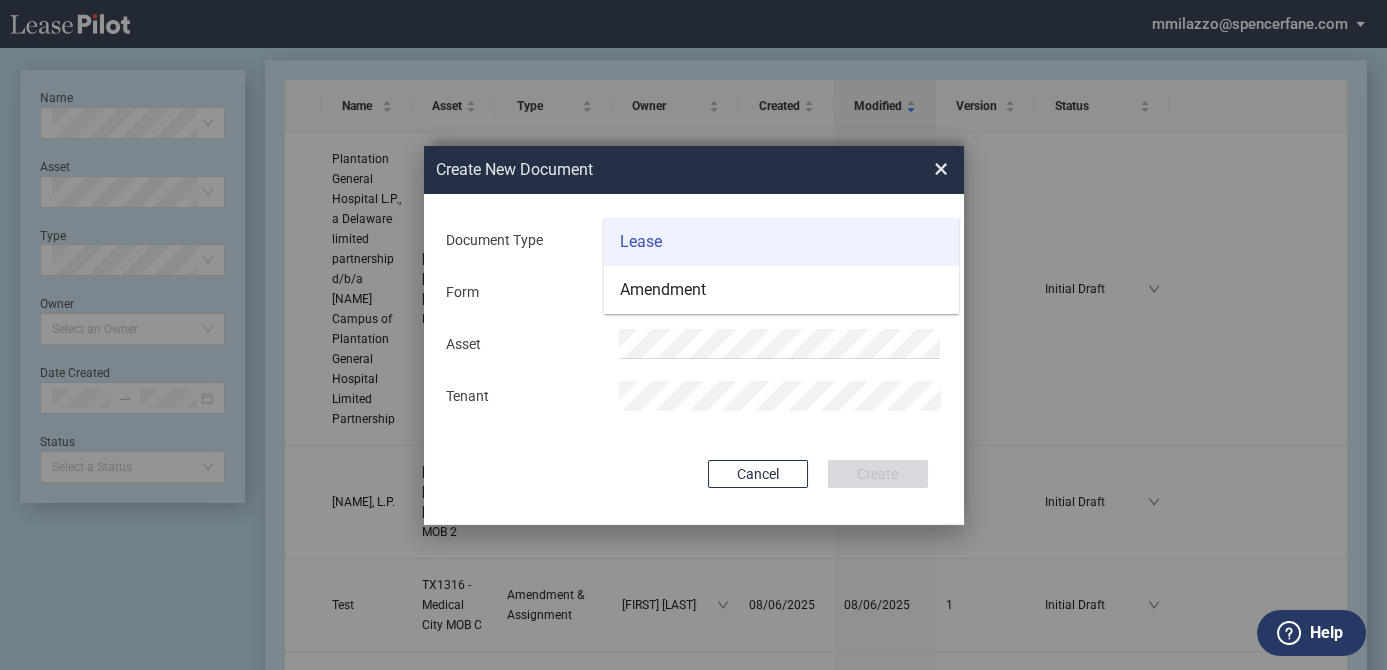 click on "Lease" at bounding box center [781, 242] 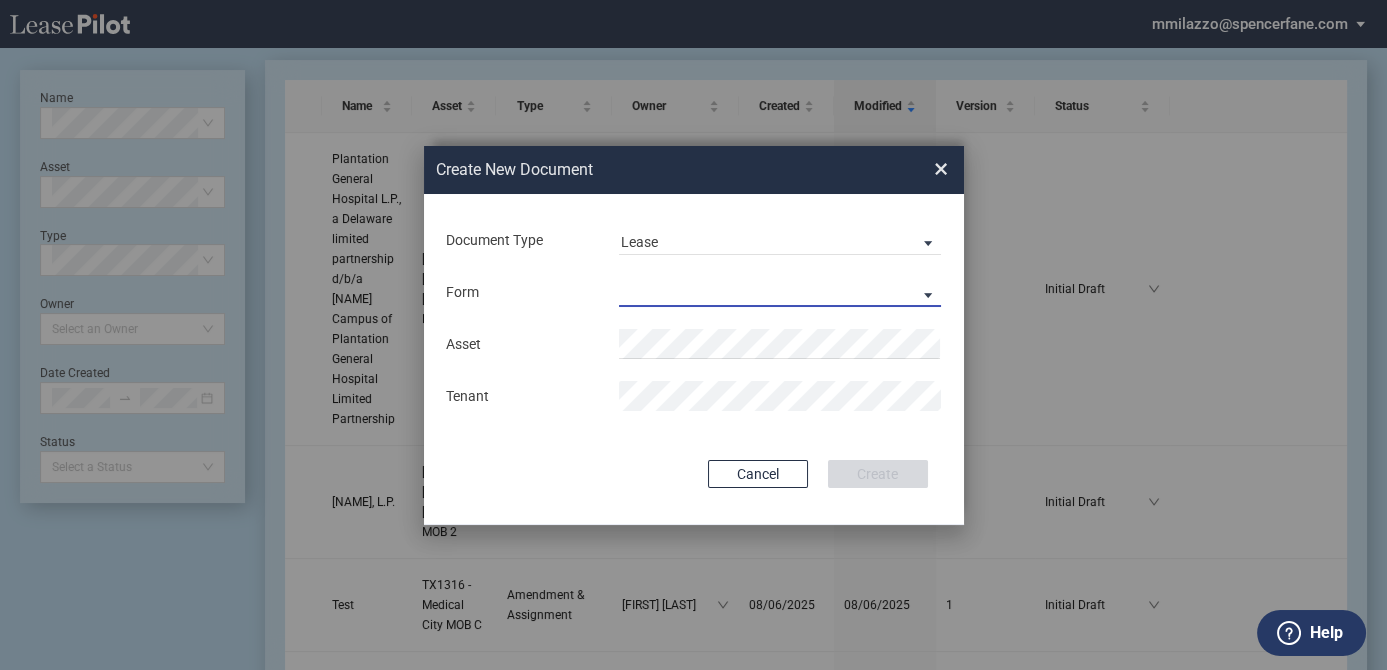 click on "Medical Office Lease
Scottsdale Lease
Louisville Lease
1370 Medical Place Lease
Medical City Lease
HCA Lease
Seattle Lease
Nordstrom Tower Lease" at bounding box center [780, 292] 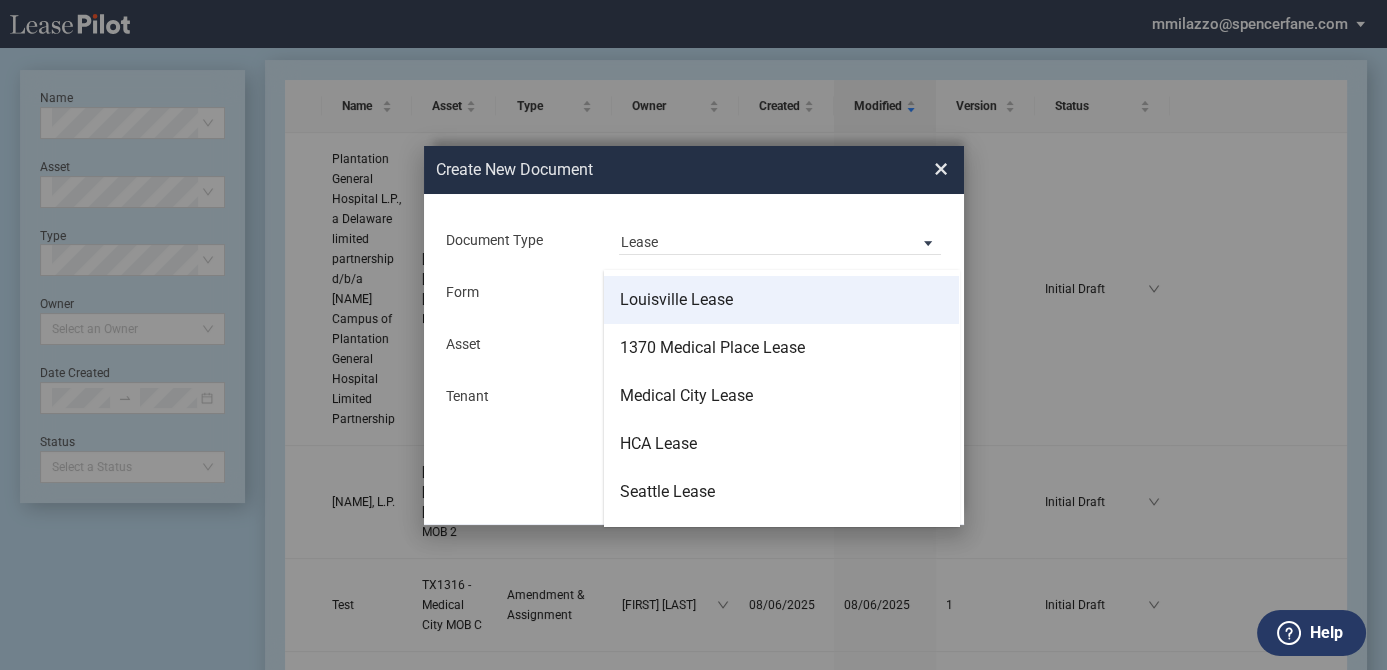 scroll, scrollTop: 128, scrollLeft: 0, axis: vertical 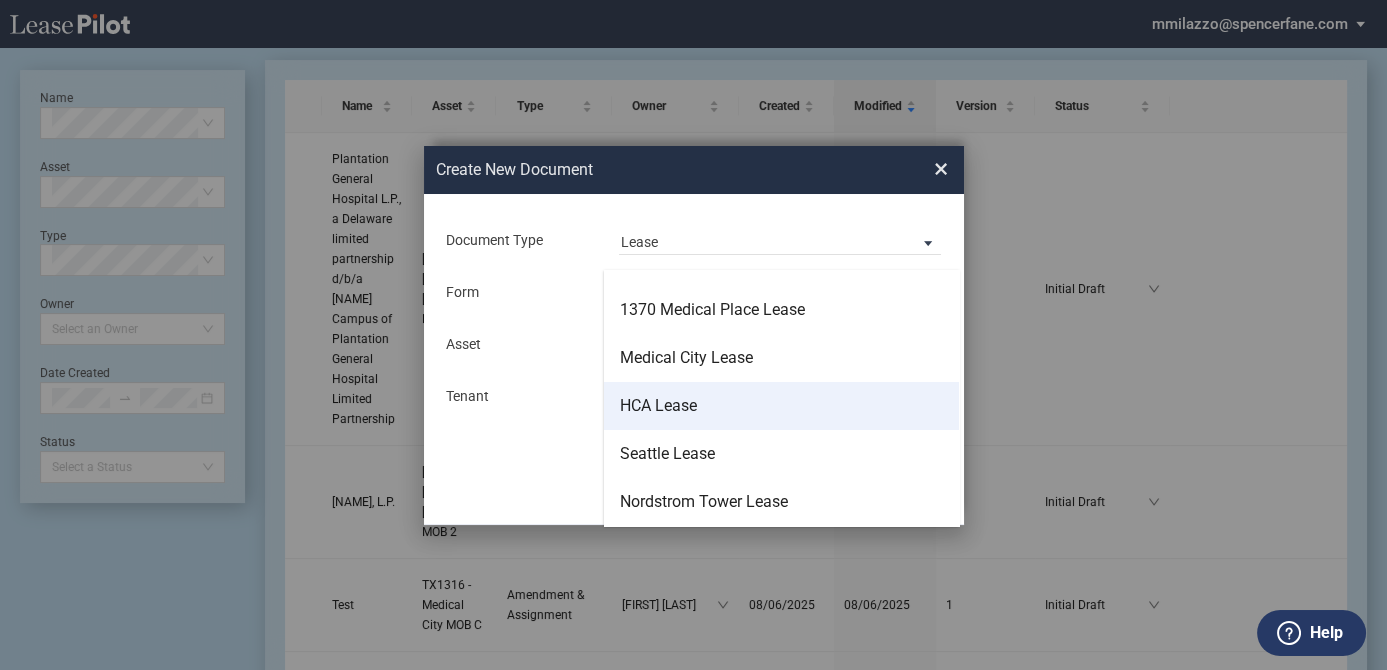 click on "HCA Lease" at bounding box center (781, 406) 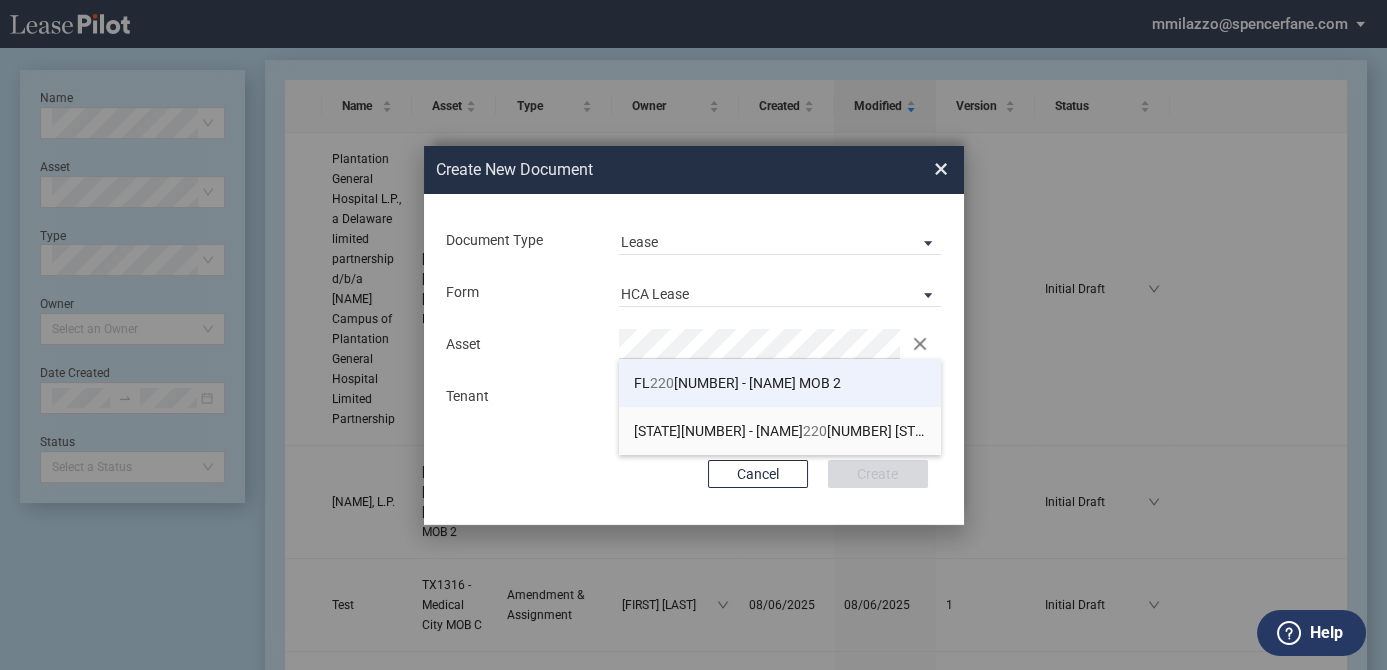 click on "FL 220 3 - Mercy MOB 2" at bounding box center [737, 383] 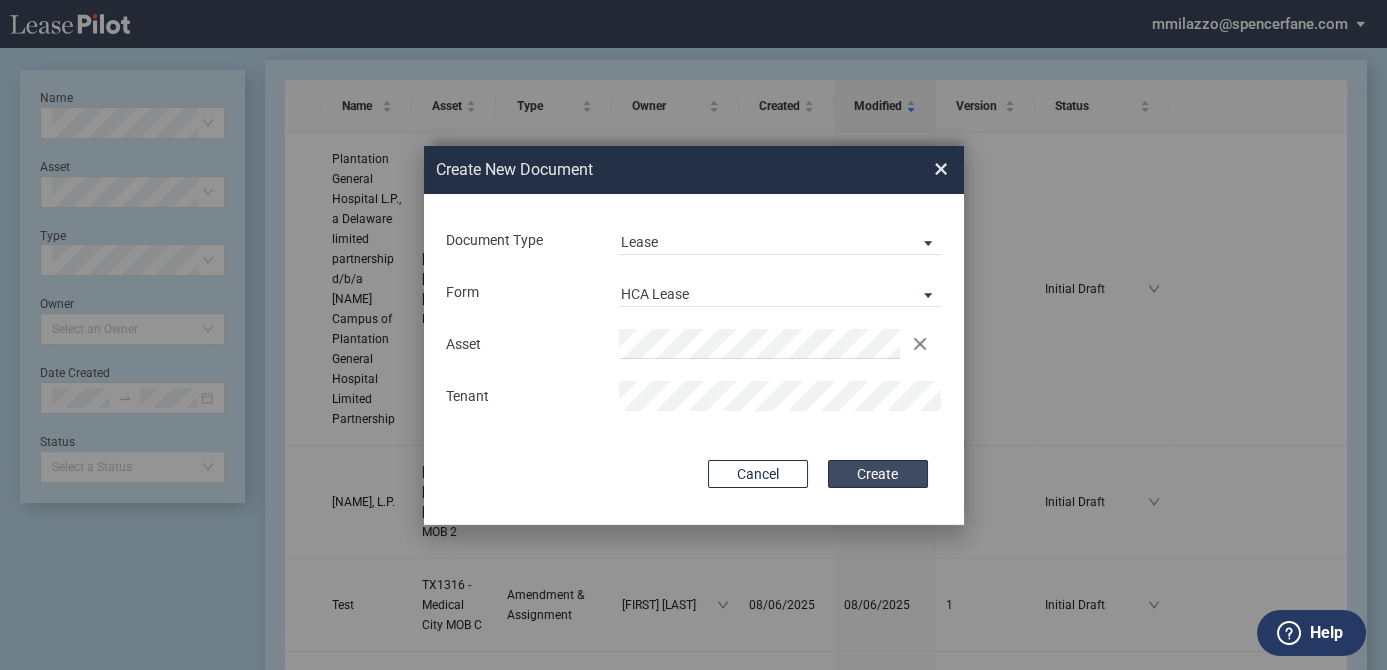 click on "Create" at bounding box center [878, 474] 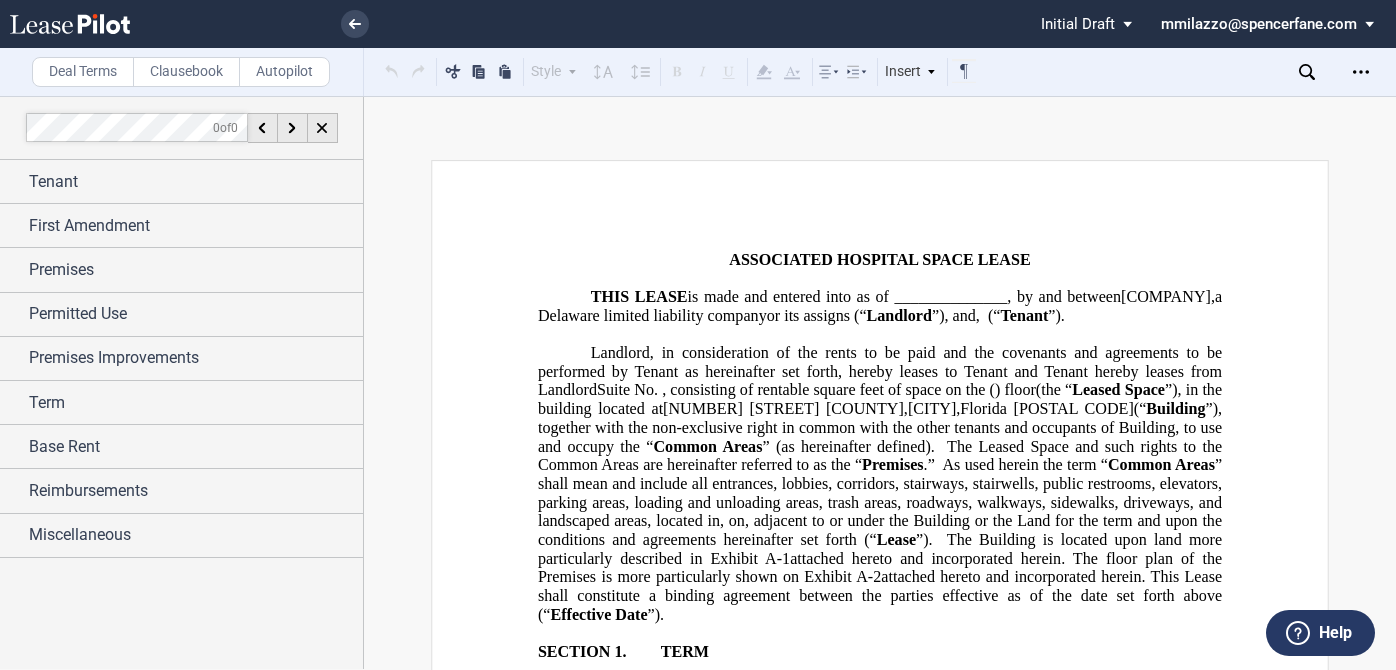 scroll, scrollTop: 0, scrollLeft: 0, axis: both 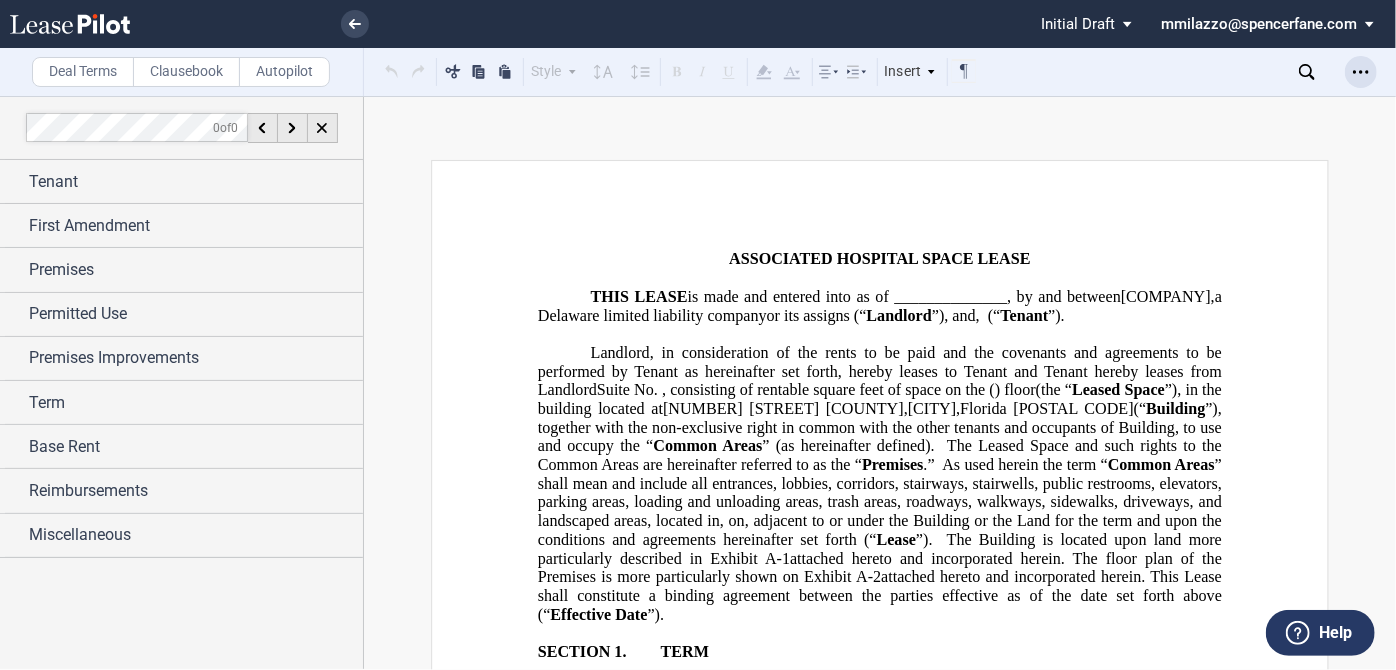click at bounding box center [1361, 72] 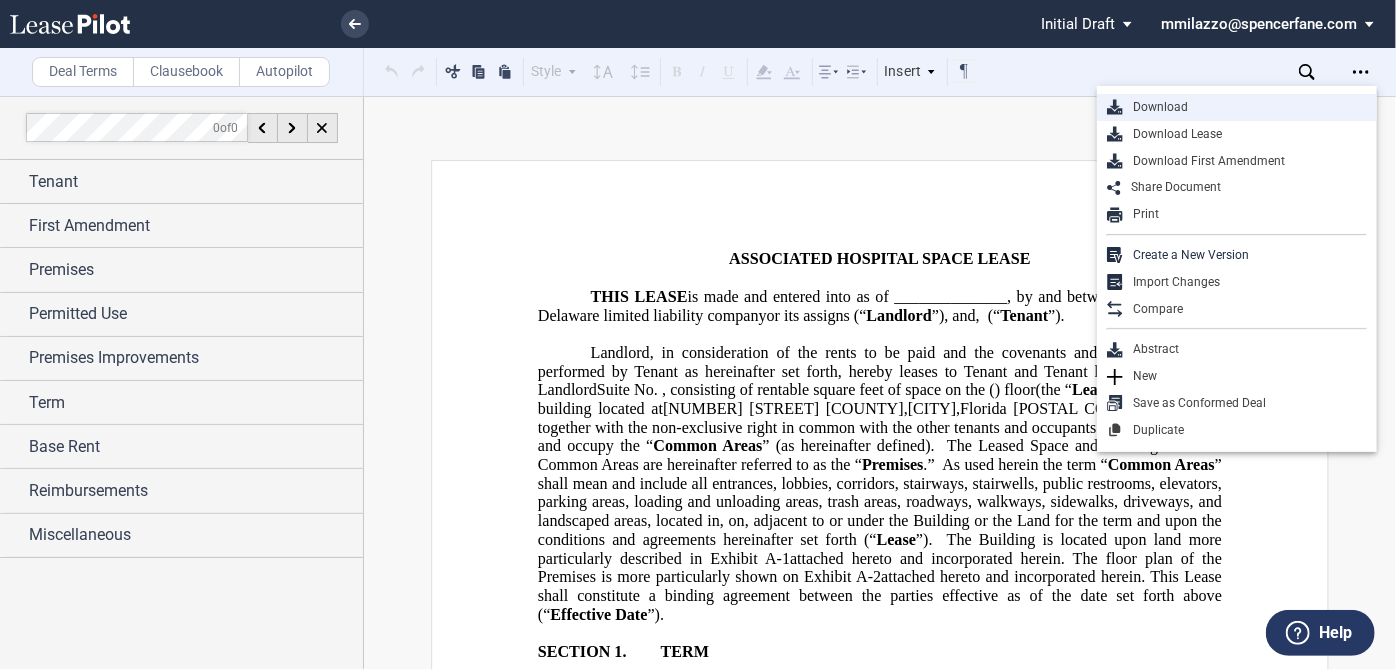 click on "Download" at bounding box center (1237, 107) 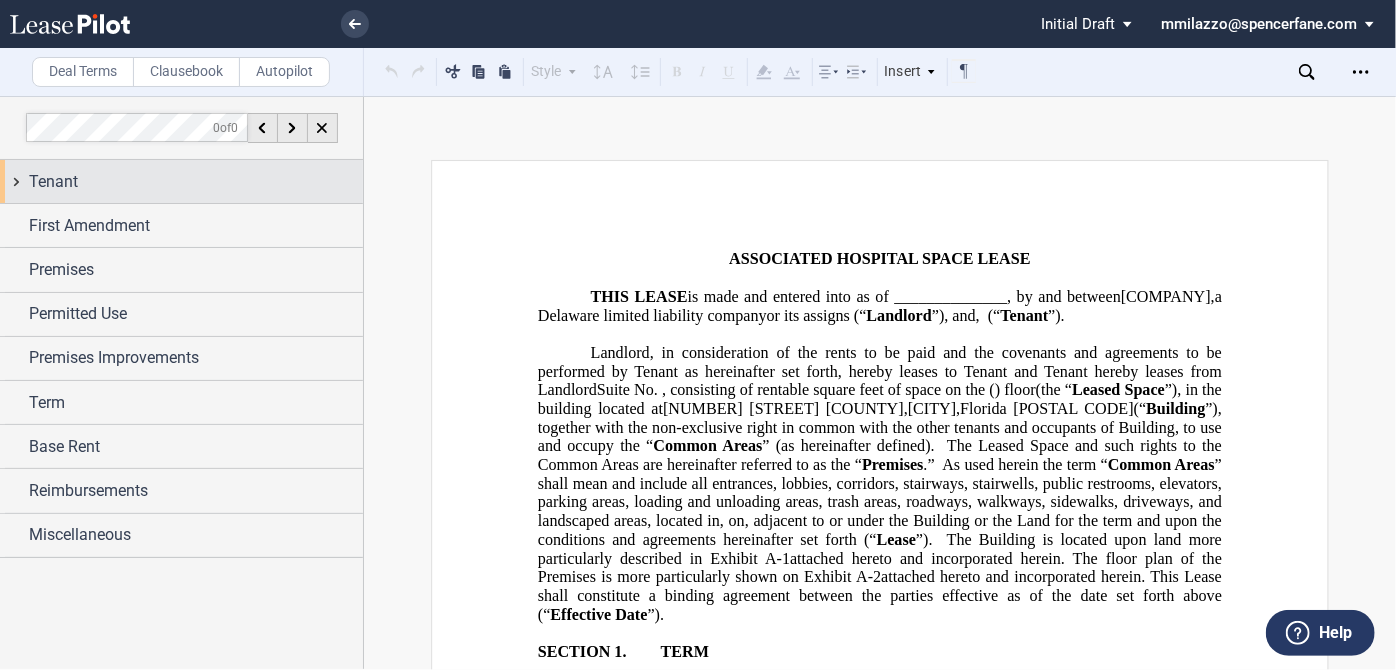 click on "Tenant" at bounding box center [196, 182] 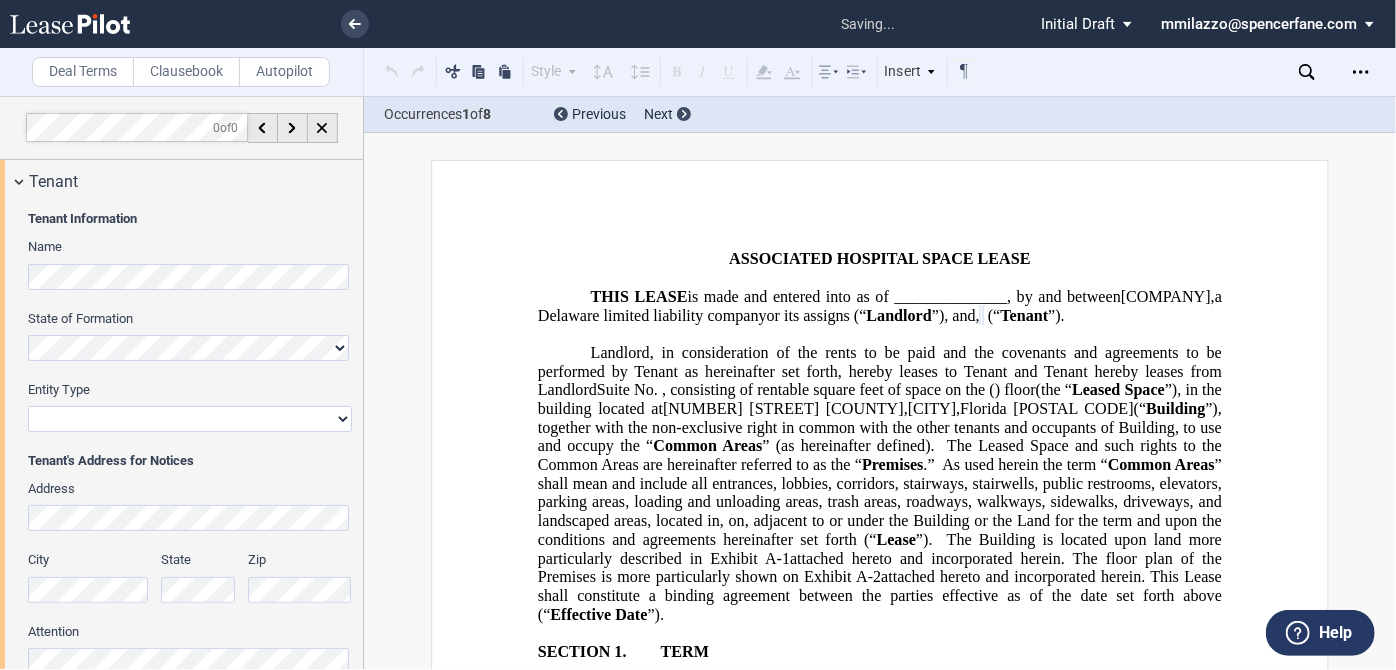 click on "Corporation
Limited Liability Company
General Partnership
Limited Partnership
Other" at bounding box center [190, 419] 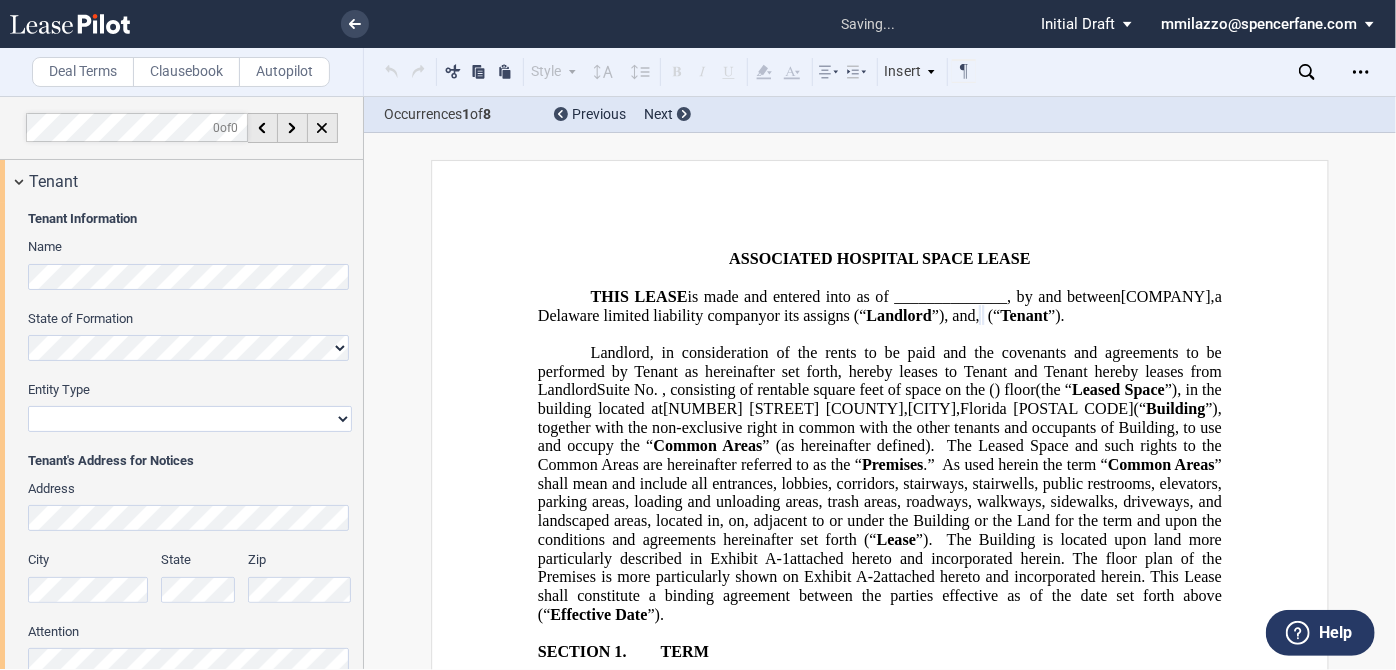 select on "limited partnership" 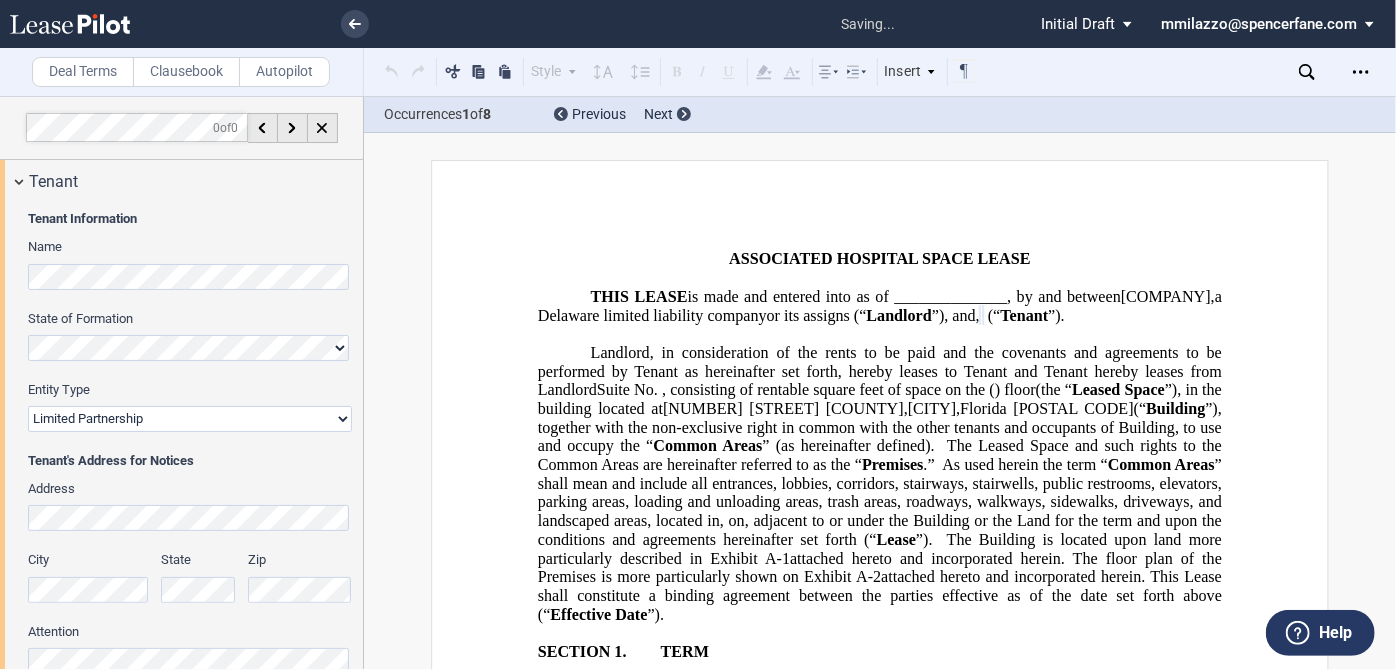 click on "Corporation
Limited Liability Company
General Partnership
Limited Partnership
Other" at bounding box center [190, 419] 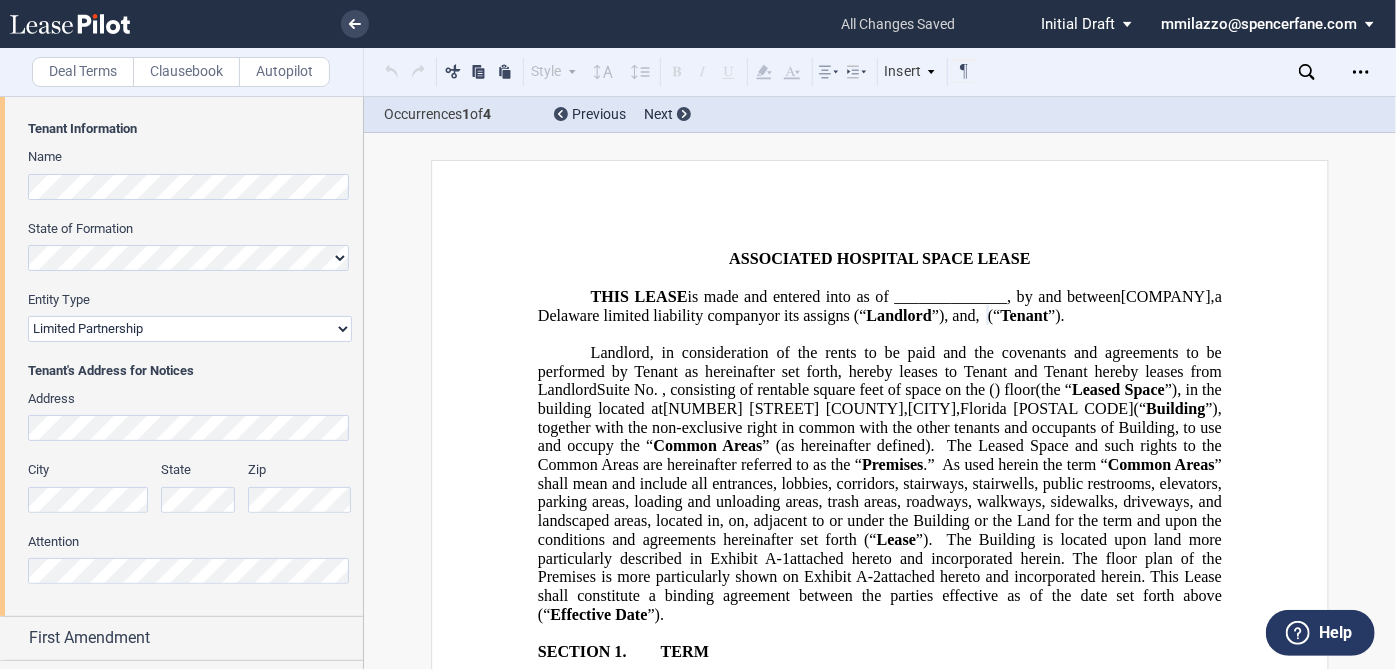 scroll, scrollTop: 181, scrollLeft: 0, axis: vertical 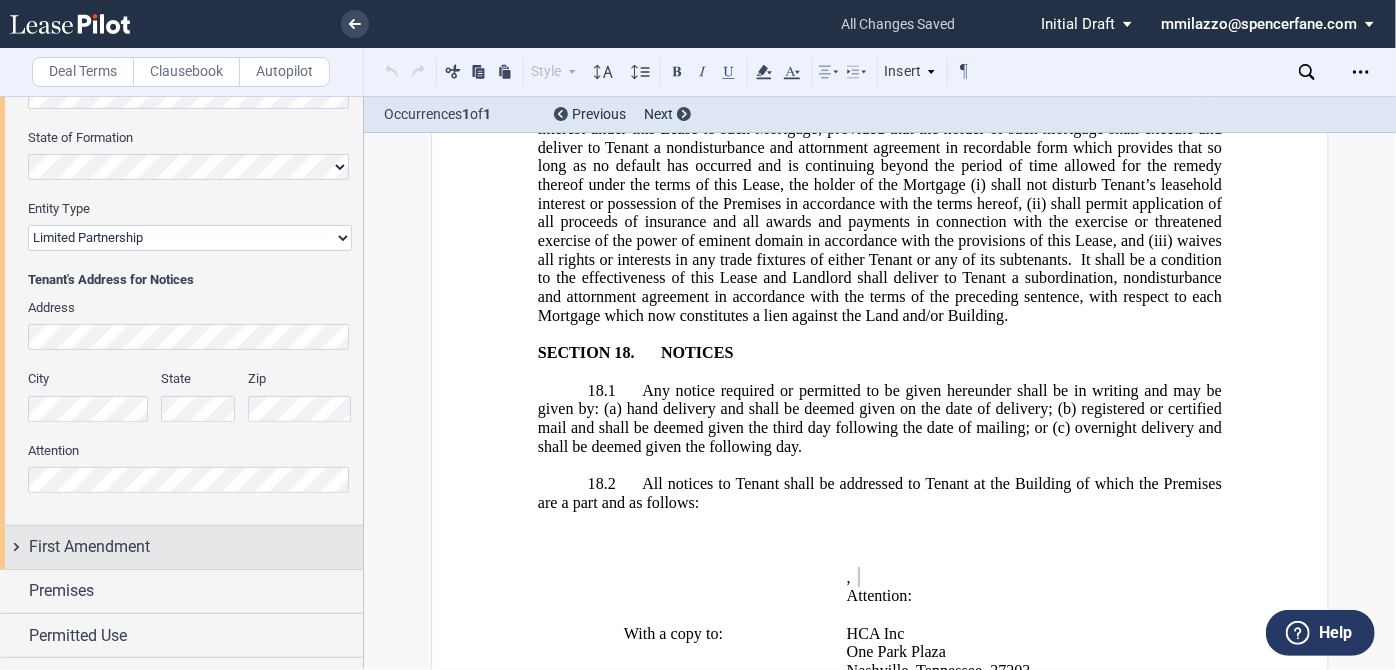 click on "First Amendment" at bounding box center (196, 547) 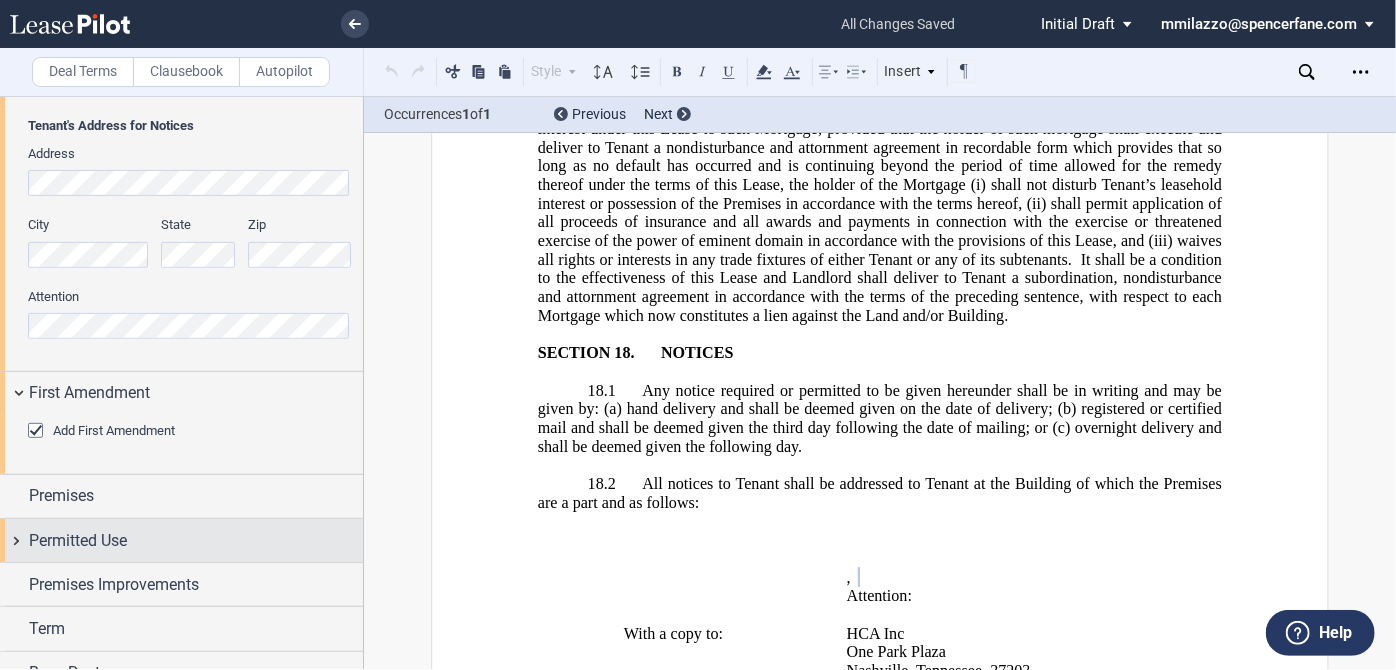 scroll, scrollTop: 363, scrollLeft: 0, axis: vertical 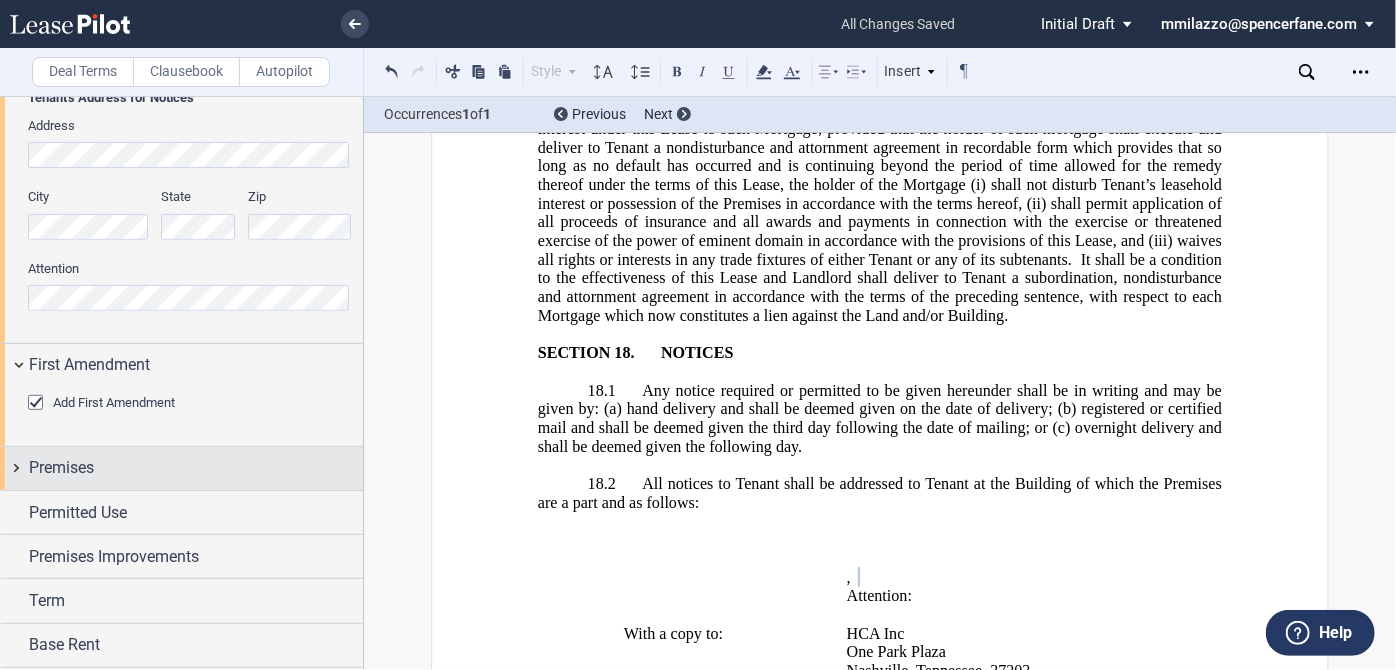 click on "Premises" at bounding box center [196, 468] 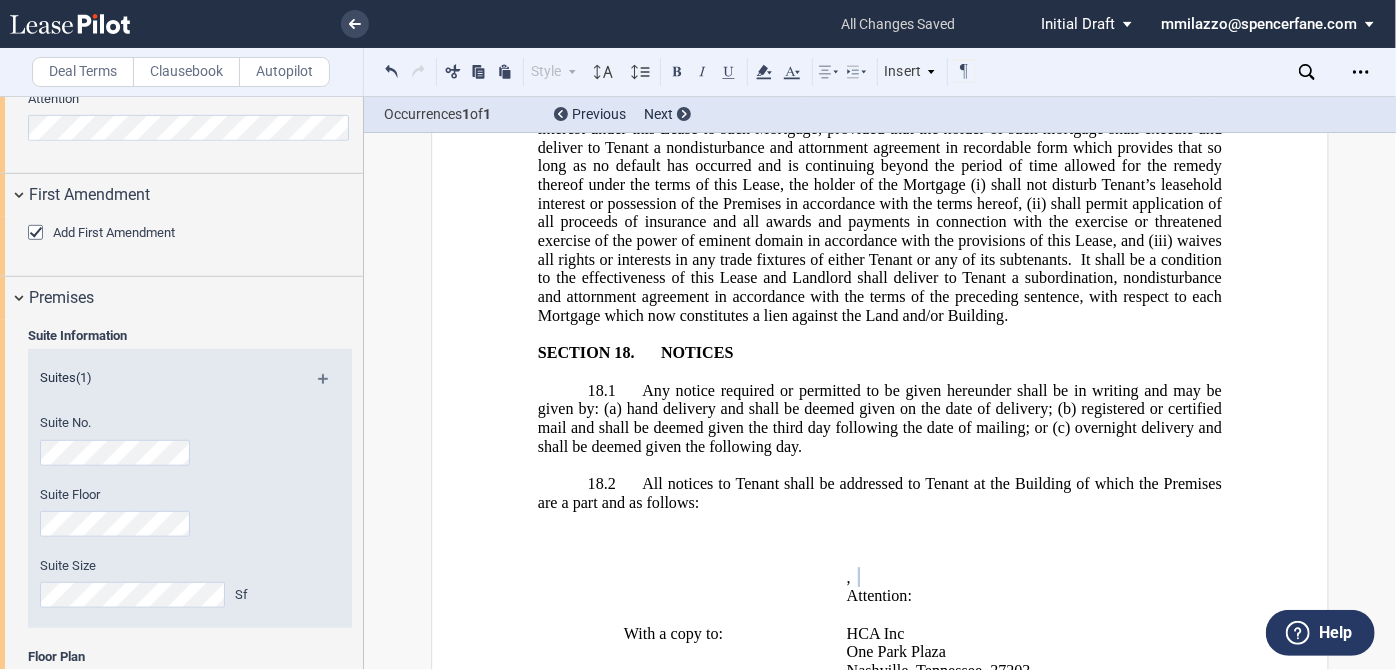 scroll, scrollTop: 545, scrollLeft: 0, axis: vertical 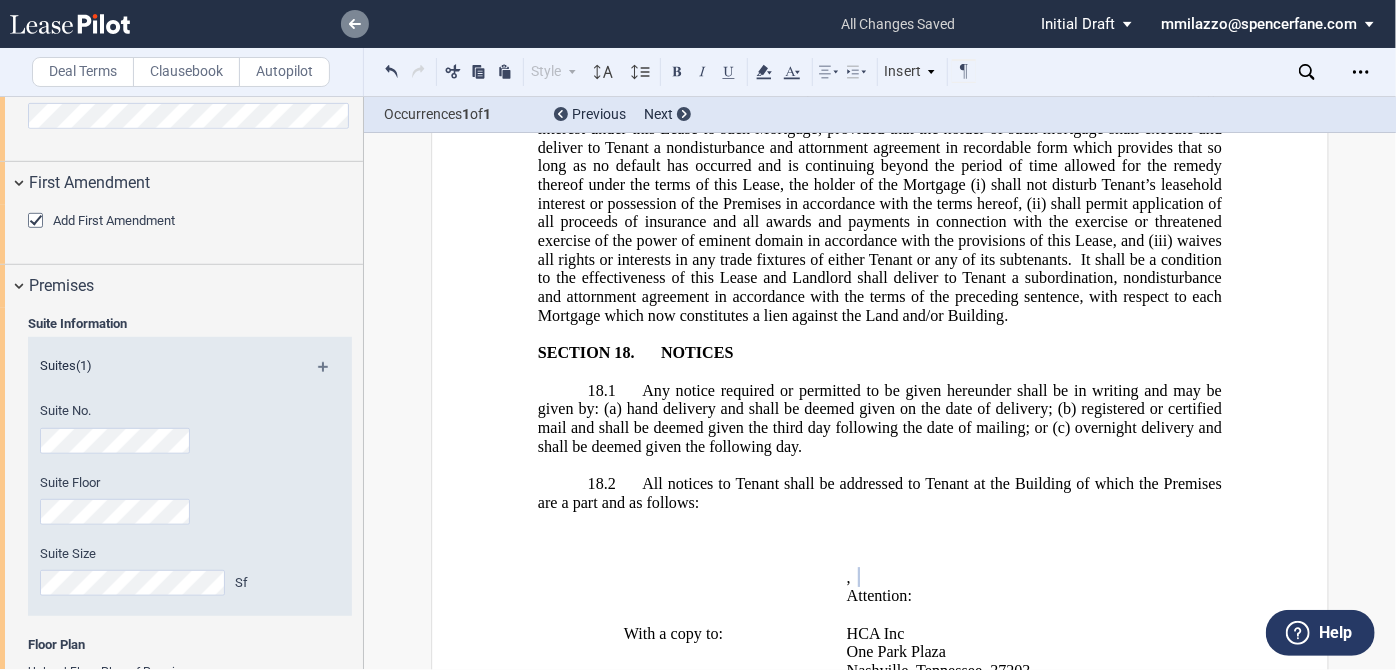 click 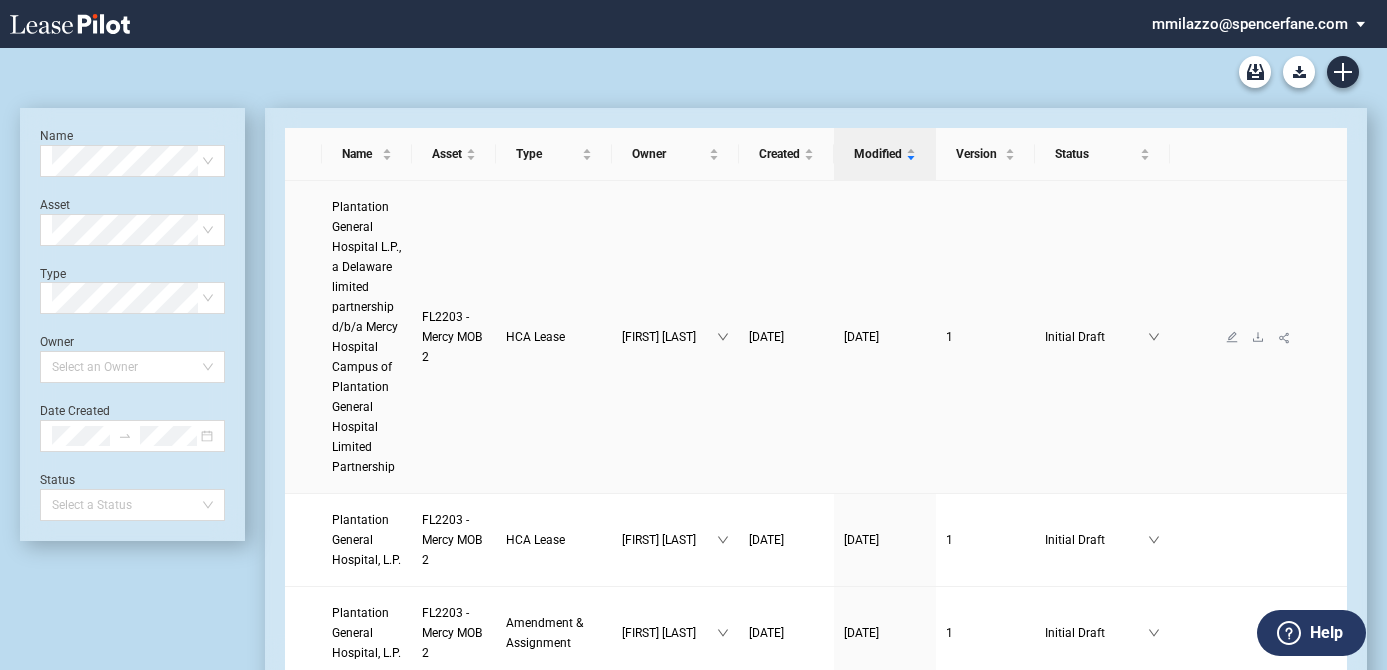 scroll, scrollTop: 0, scrollLeft: 0, axis: both 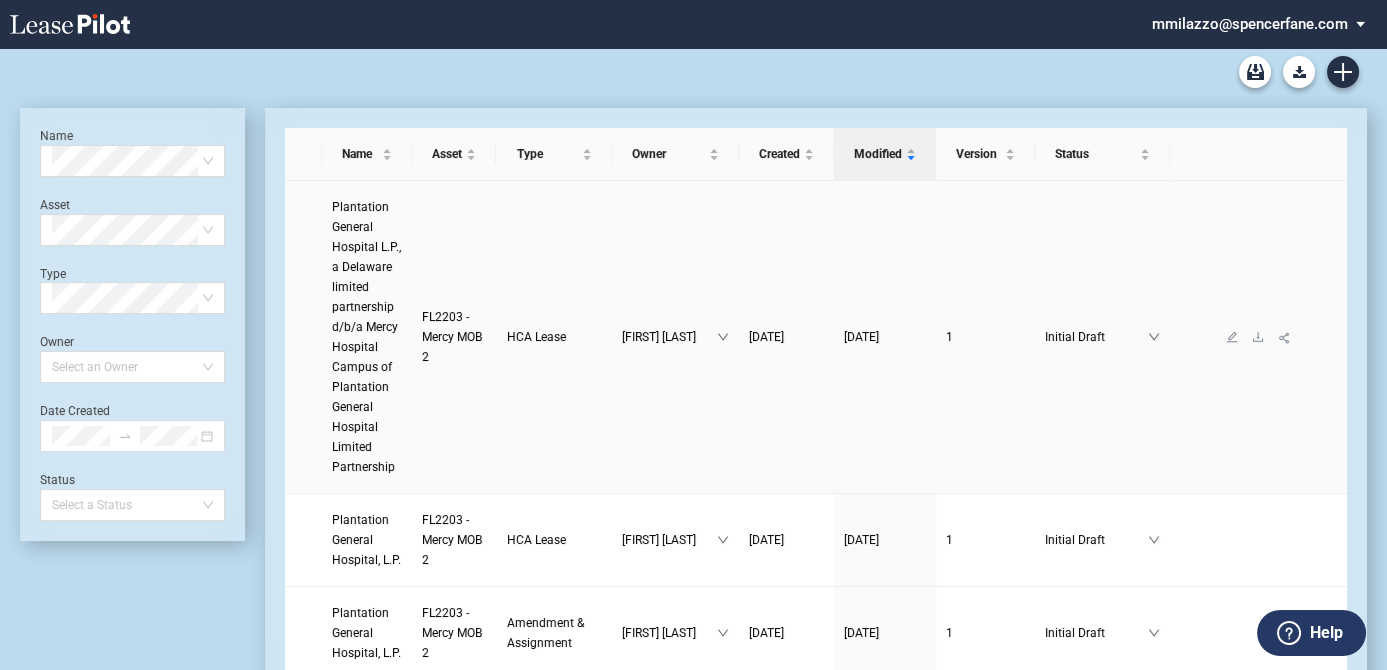 click on "Plantation General Hospital L.P., a Delaware limited partnership d/b/a Mercy Hospital Campus of Plantation General Hospital Limited Partnership" at bounding box center (366, 337) 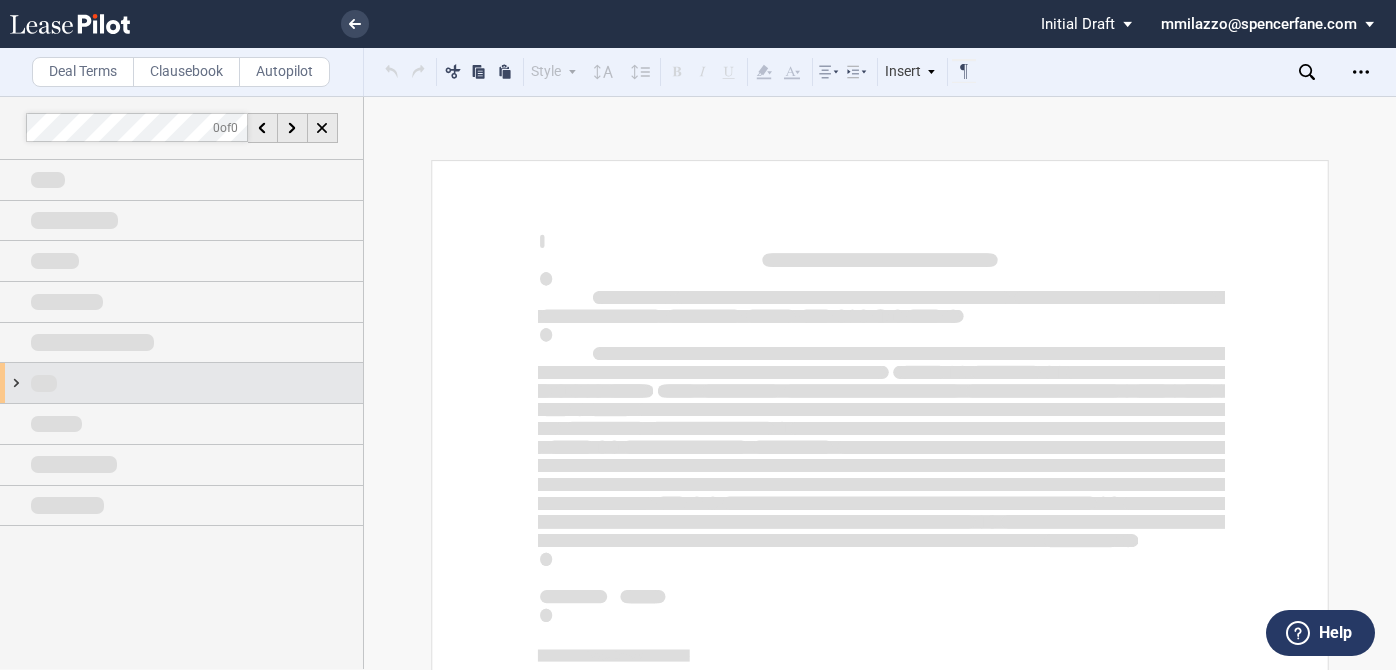 scroll, scrollTop: 0, scrollLeft: 0, axis: both 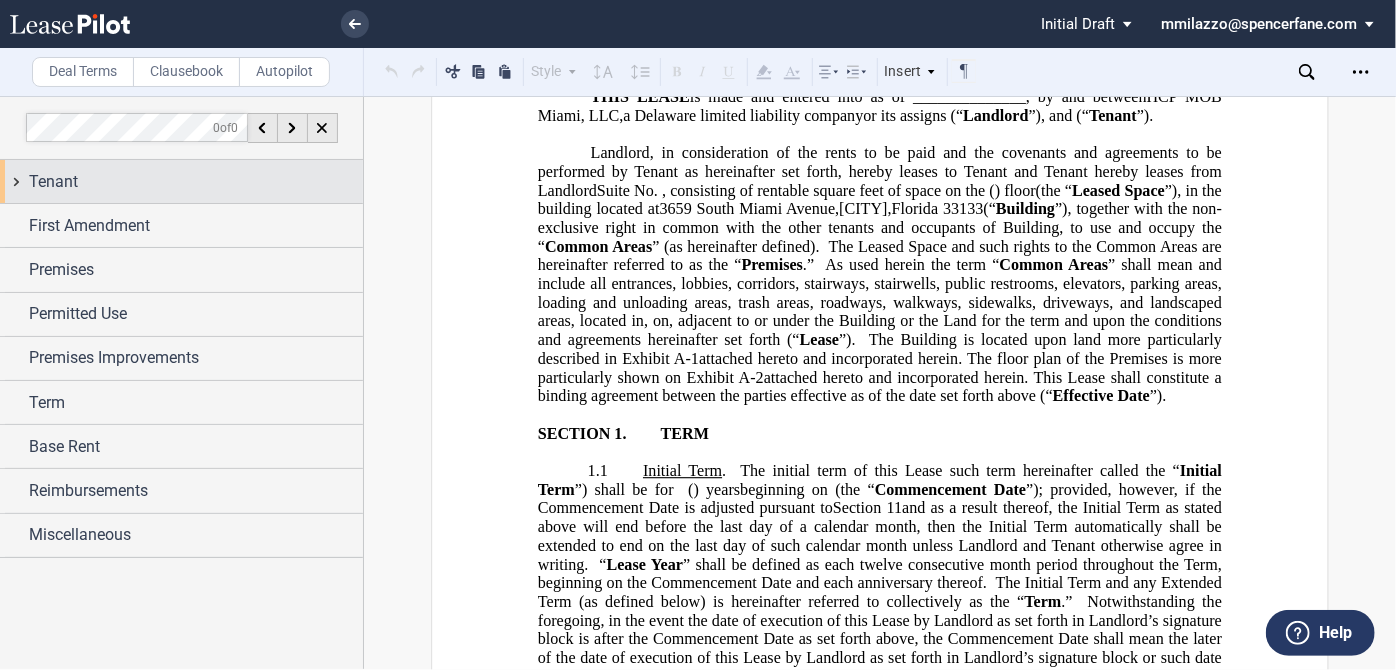click on "Tenant" at bounding box center (196, 182) 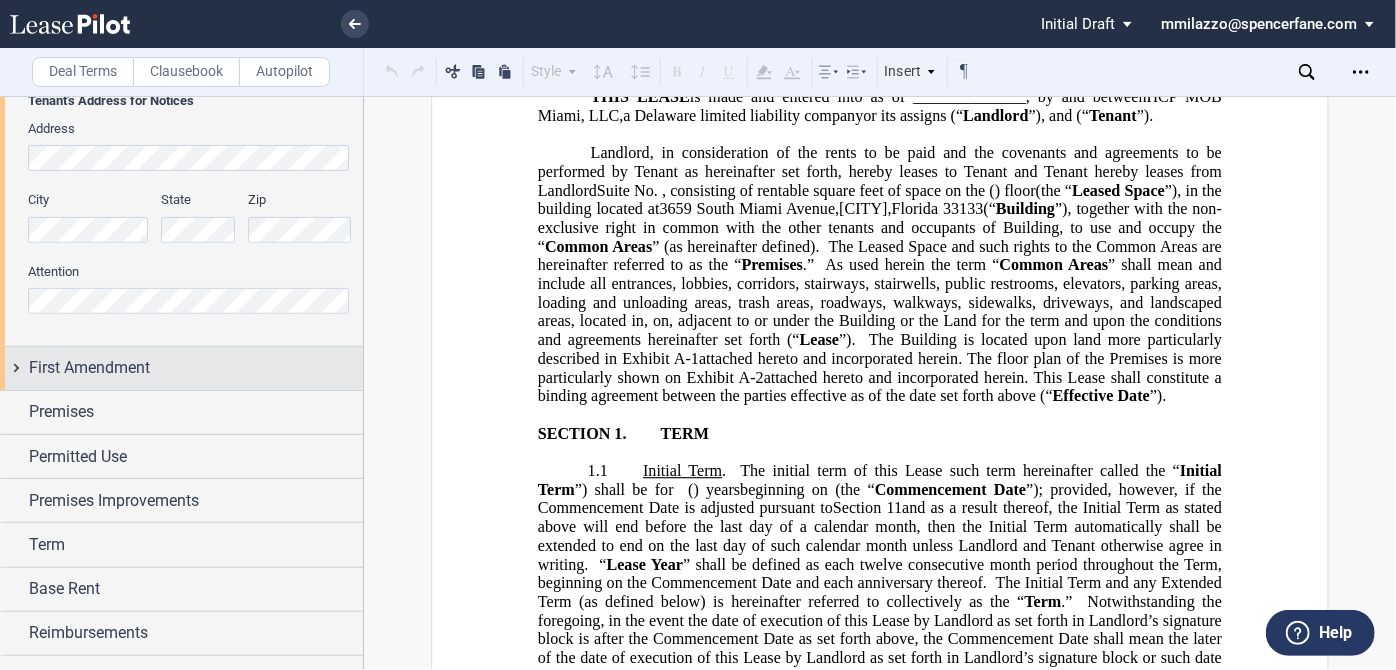 scroll, scrollTop: 363, scrollLeft: 0, axis: vertical 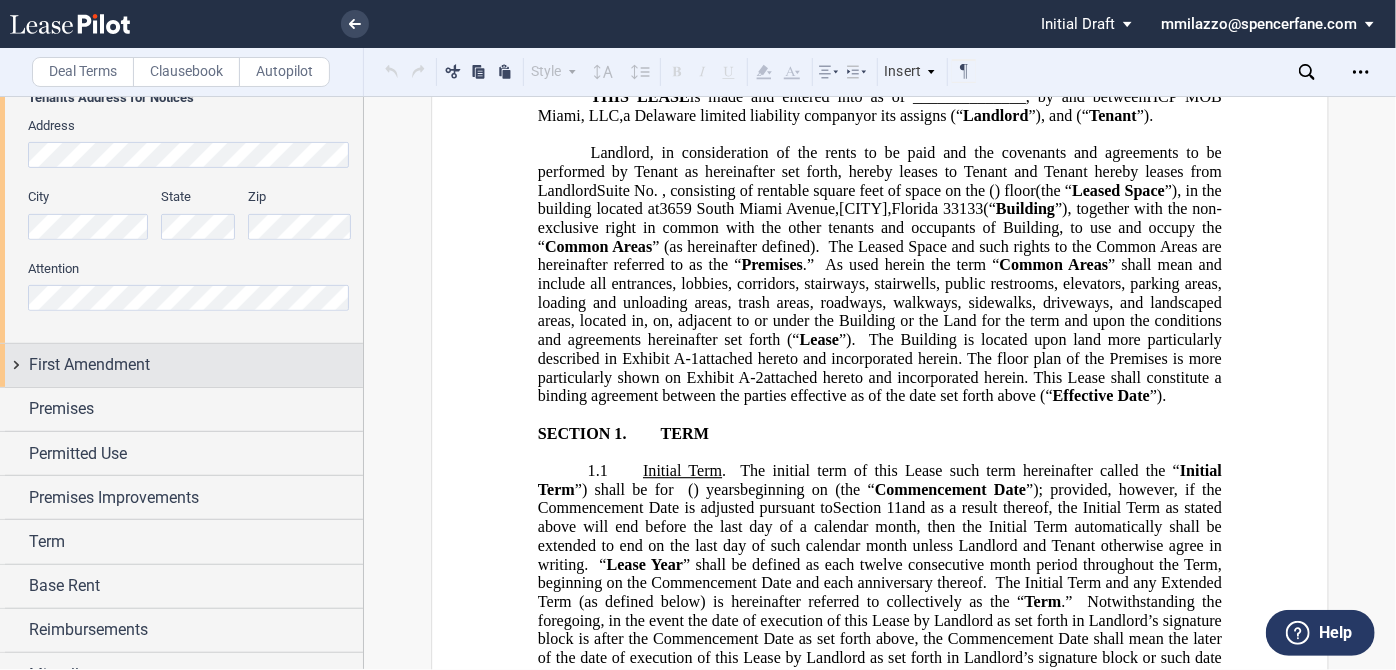 click on "First Amendment" at bounding box center [89, 365] 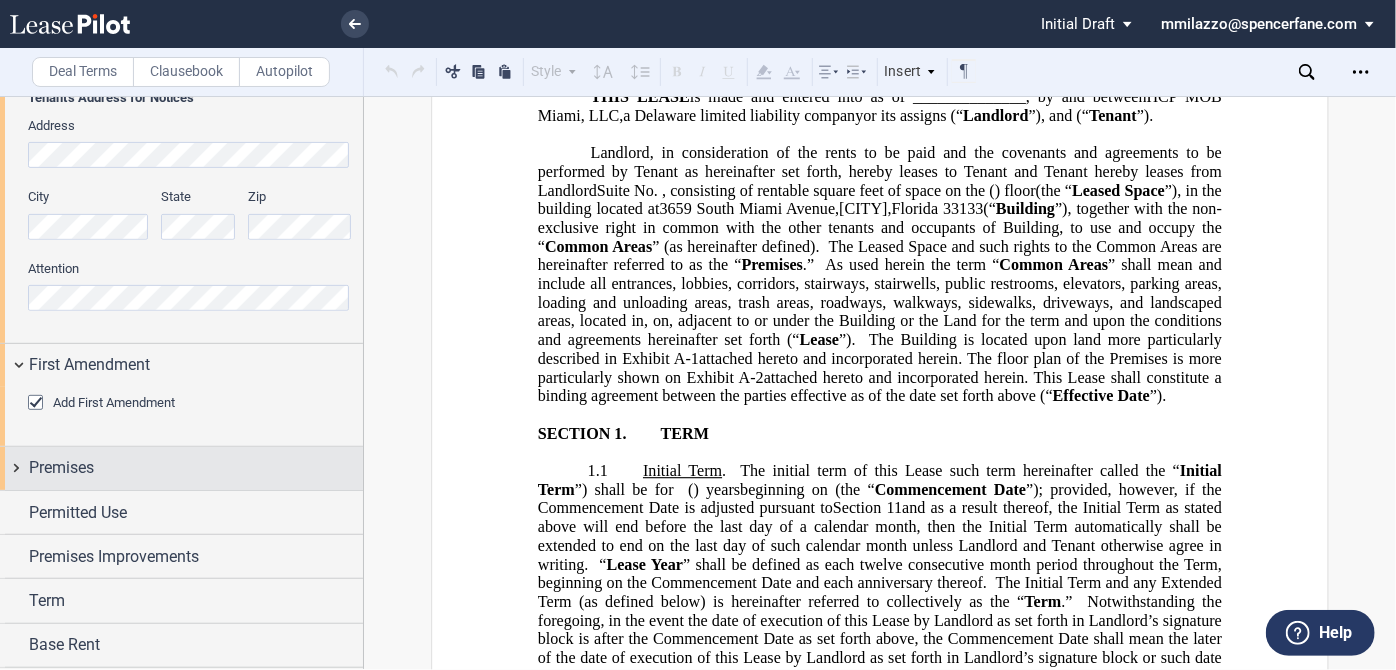 click on "Premises" at bounding box center [196, 468] 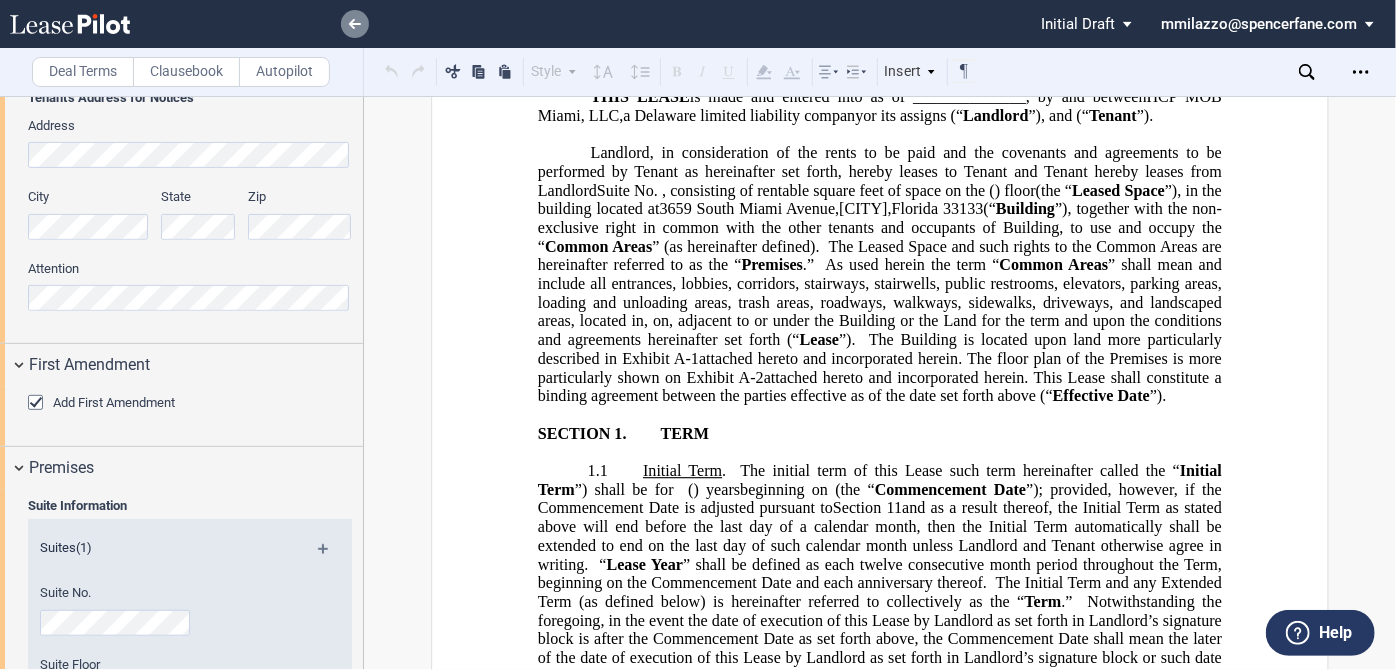 click at bounding box center (355, 24) 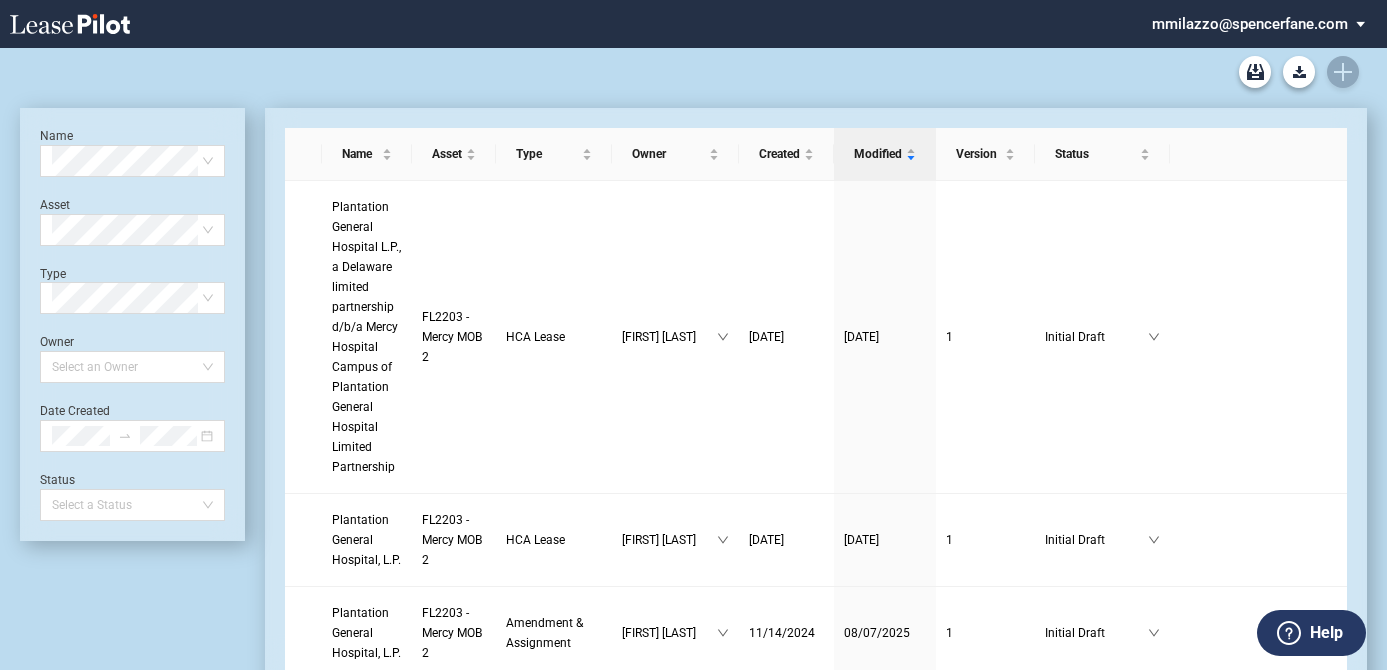 scroll, scrollTop: 0, scrollLeft: 0, axis: both 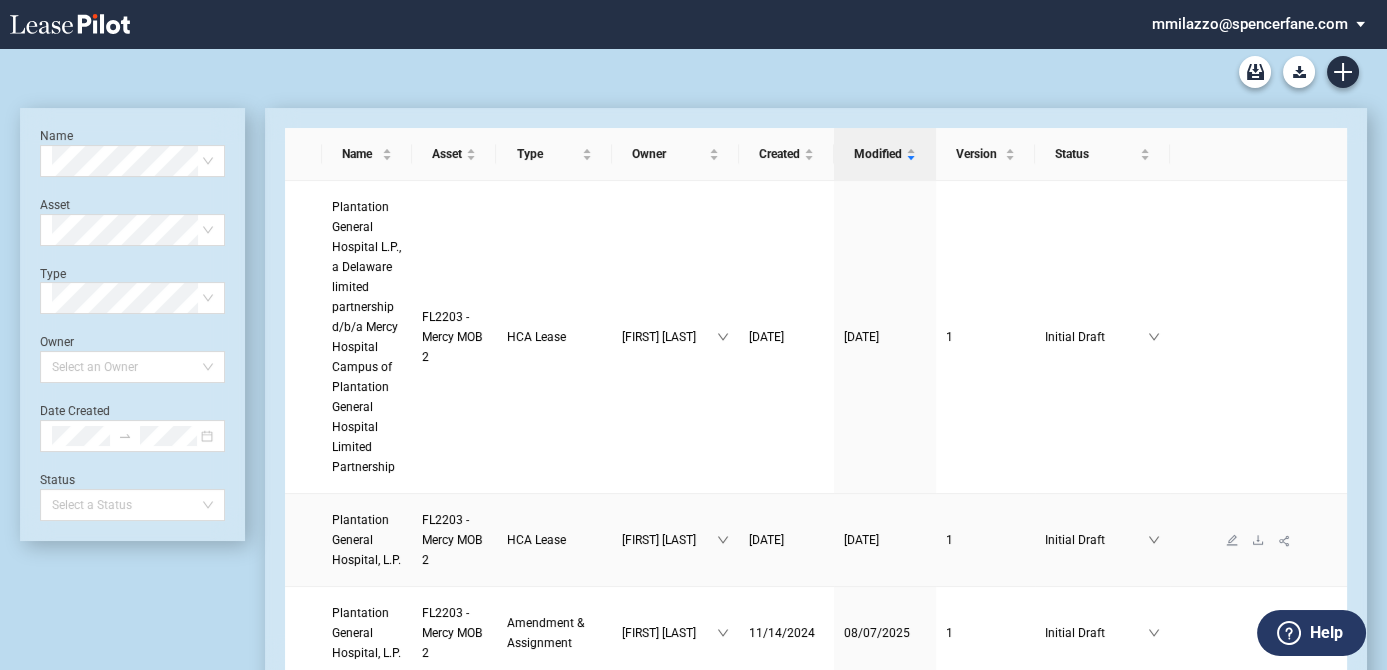 click on "Plantation General Hospital, L.P." at bounding box center [366, 540] 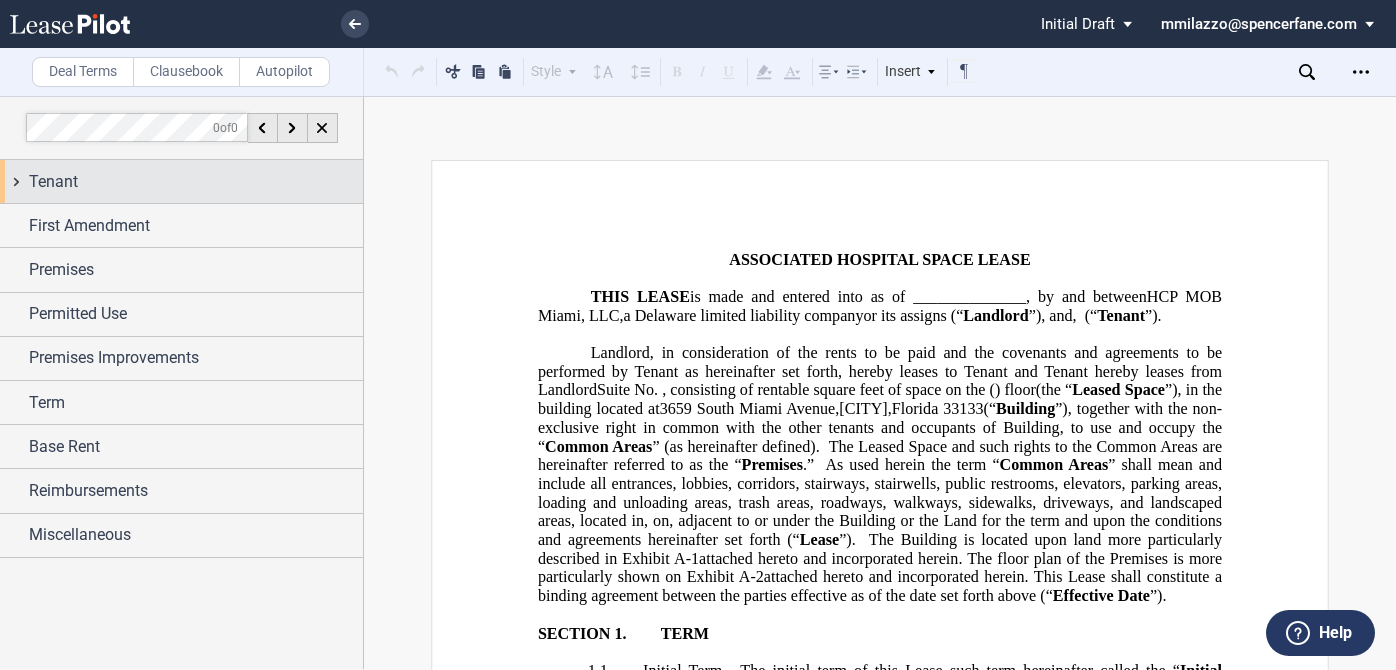 scroll, scrollTop: 0, scrollLeft: 0, axis: both 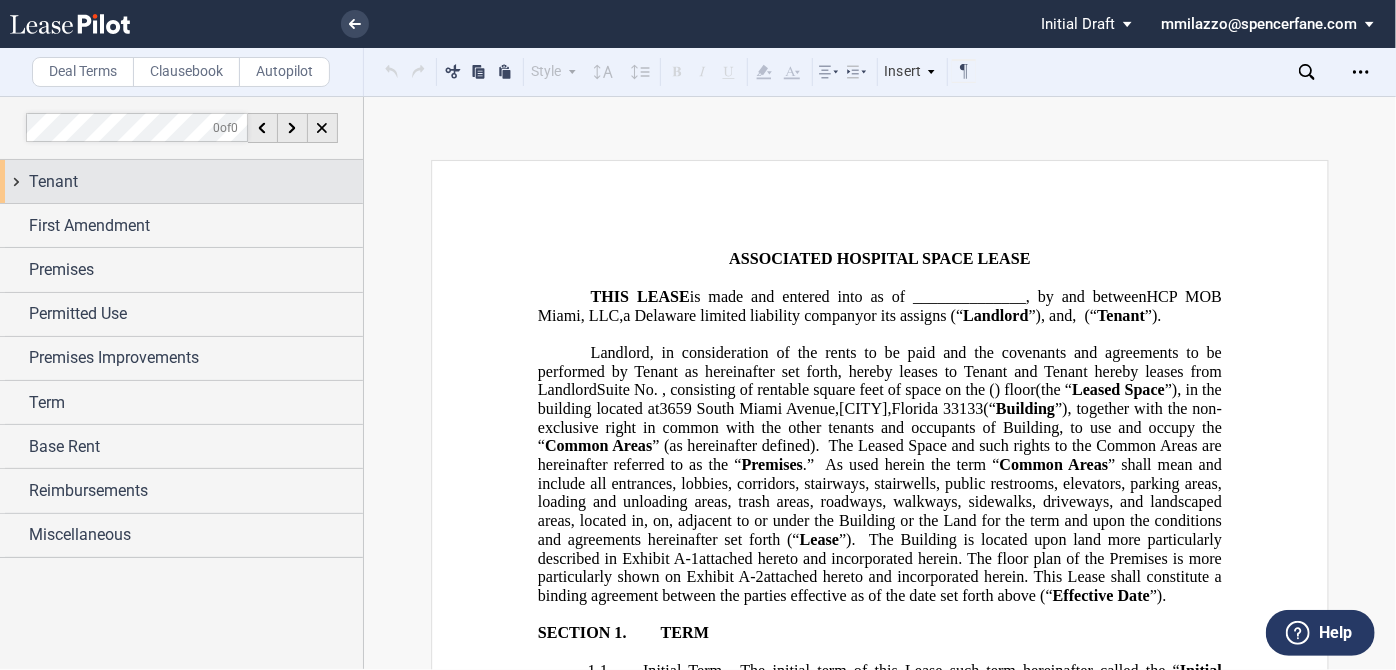 click on "Tenant" at bounding box center [181, 181] 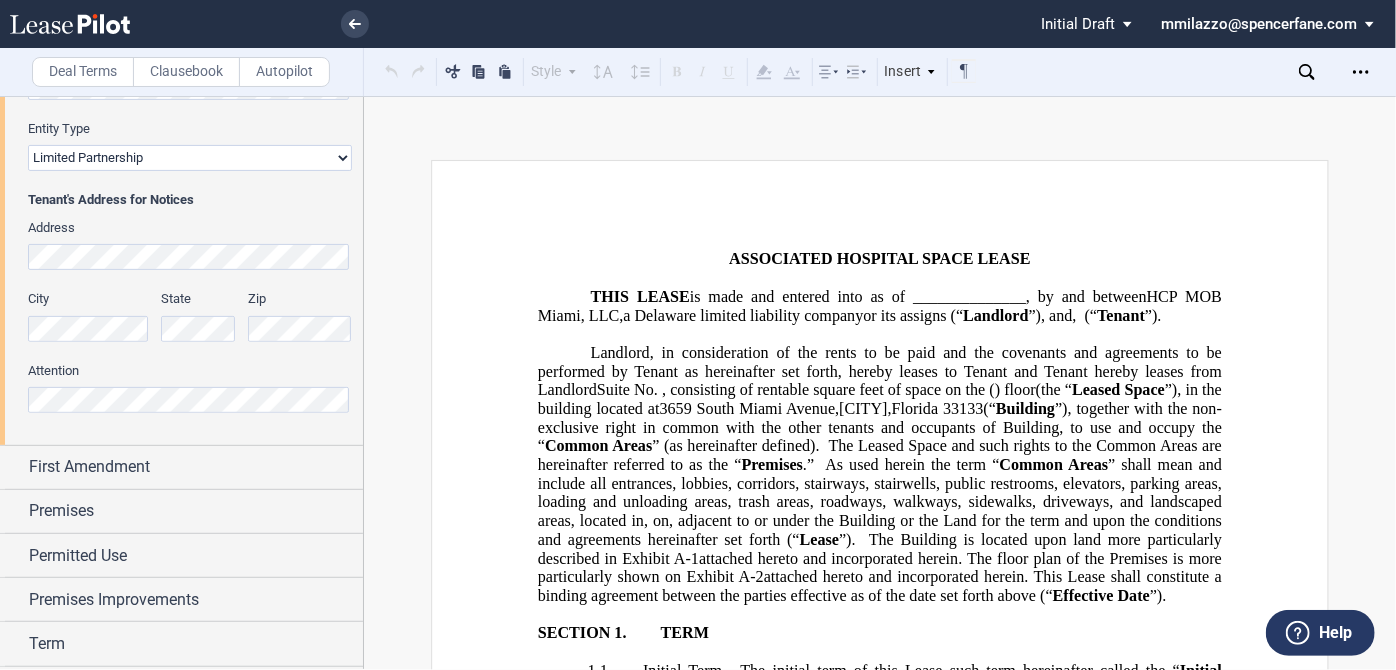 scroll, scrollTop: 272, scrollLeft: 0, axis: vertical 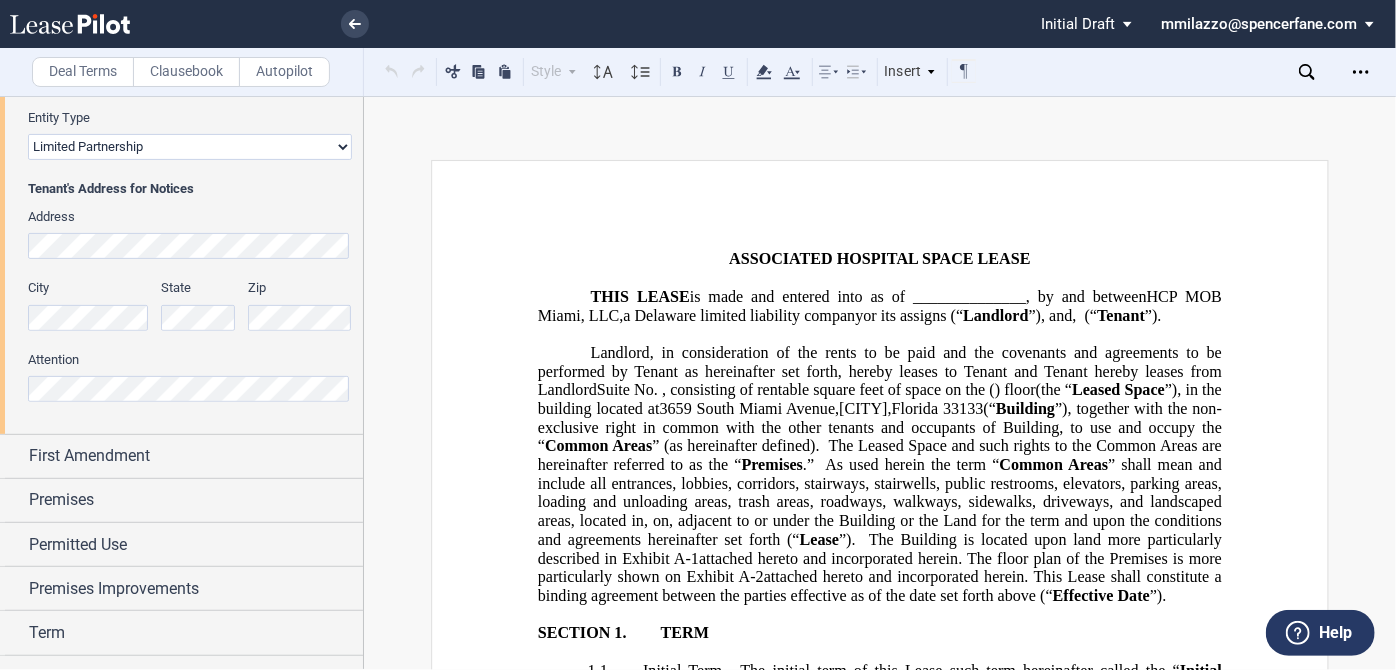 click on "Tenant Information
Name
State of Formation
Entity Type
Corporation
Limited Liability Company
General Partnership
Limited Partnership
Other
Entity Type (Other)
Tenant's Address for Notices
Address
City" at bounding box center (181, 182) 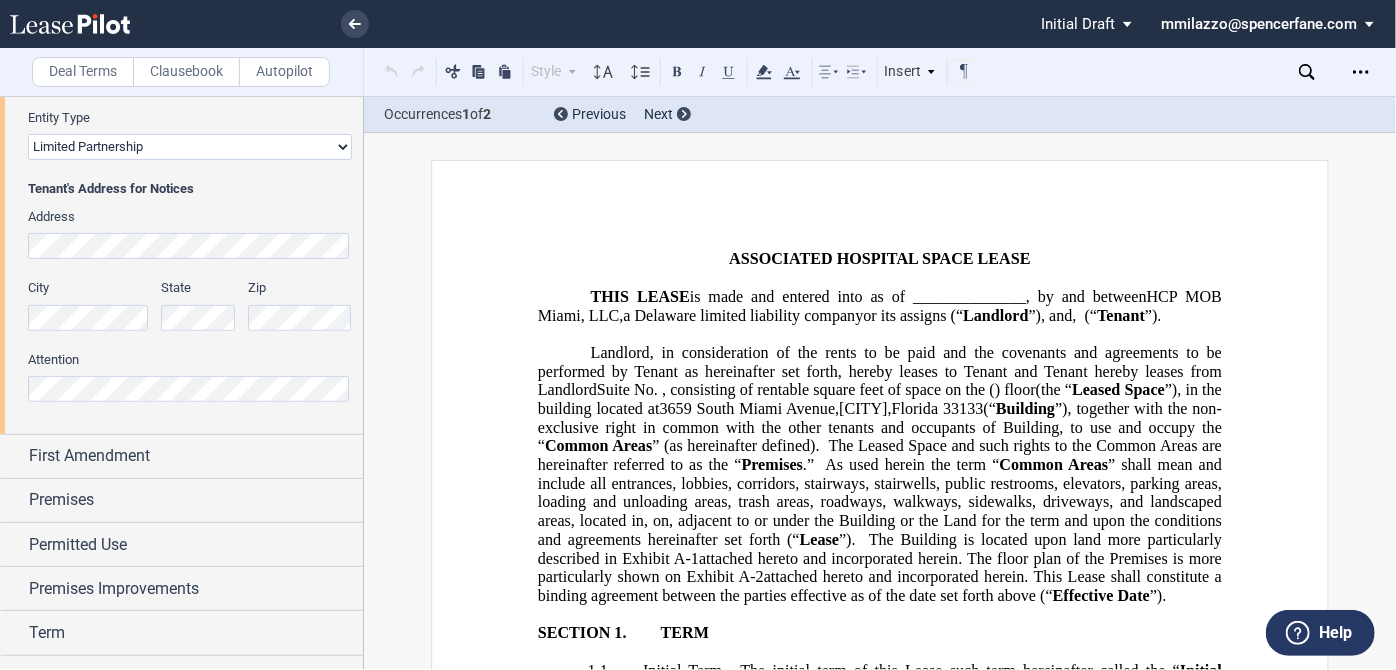 scroll, scrollTop: 15579, scrollLeft: 0, axis: vertical 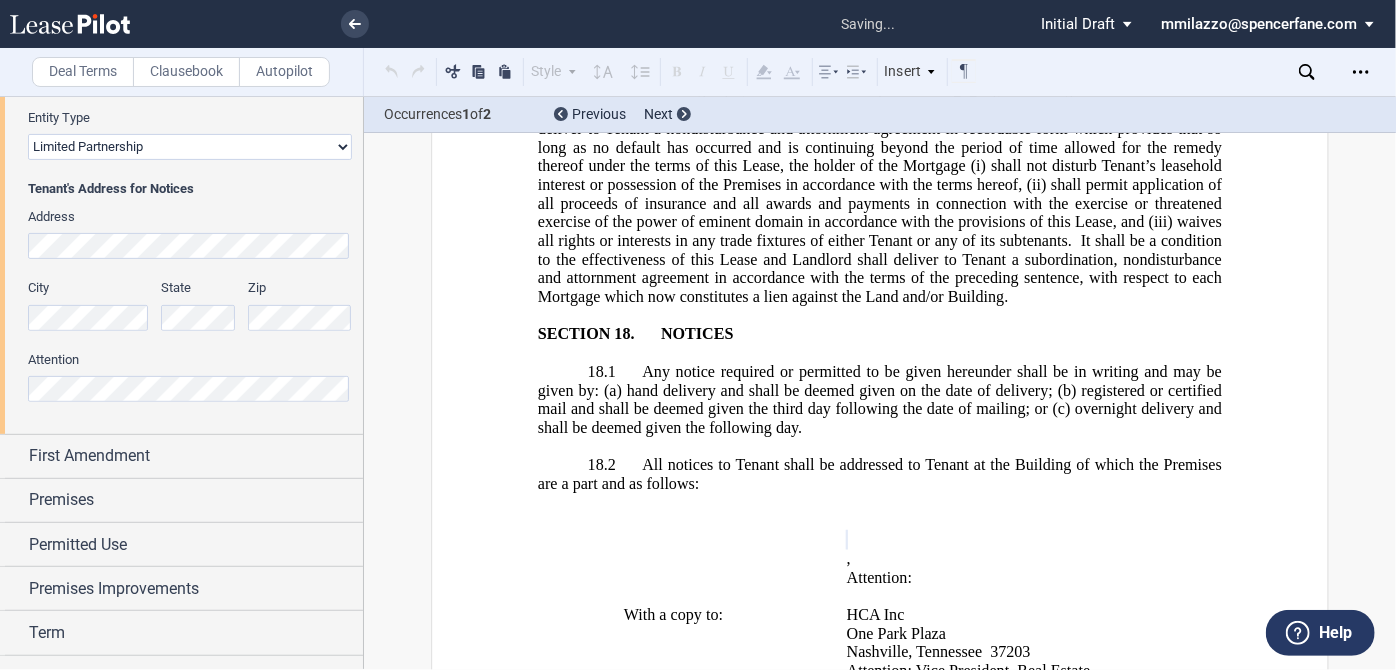 click on "City" at bounding box center [88, 314] 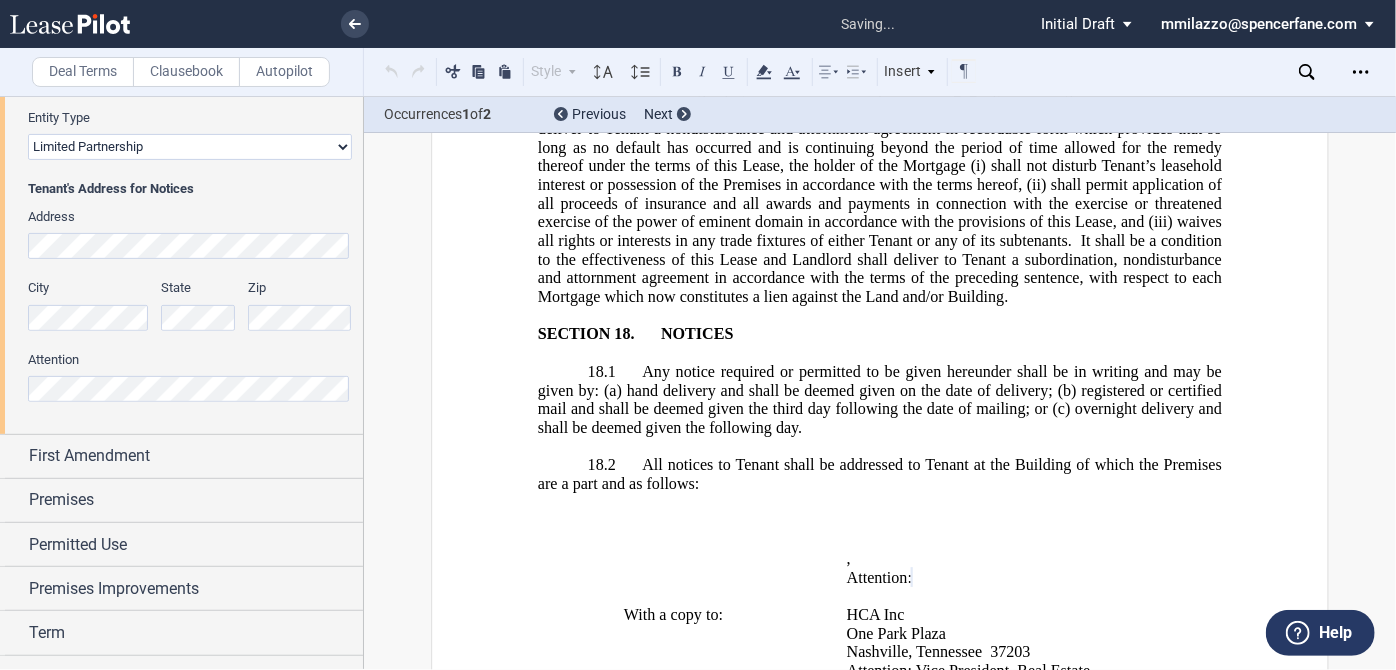 scroll, scrollTop: 0, scrollLeft: 2, axis: horizontal 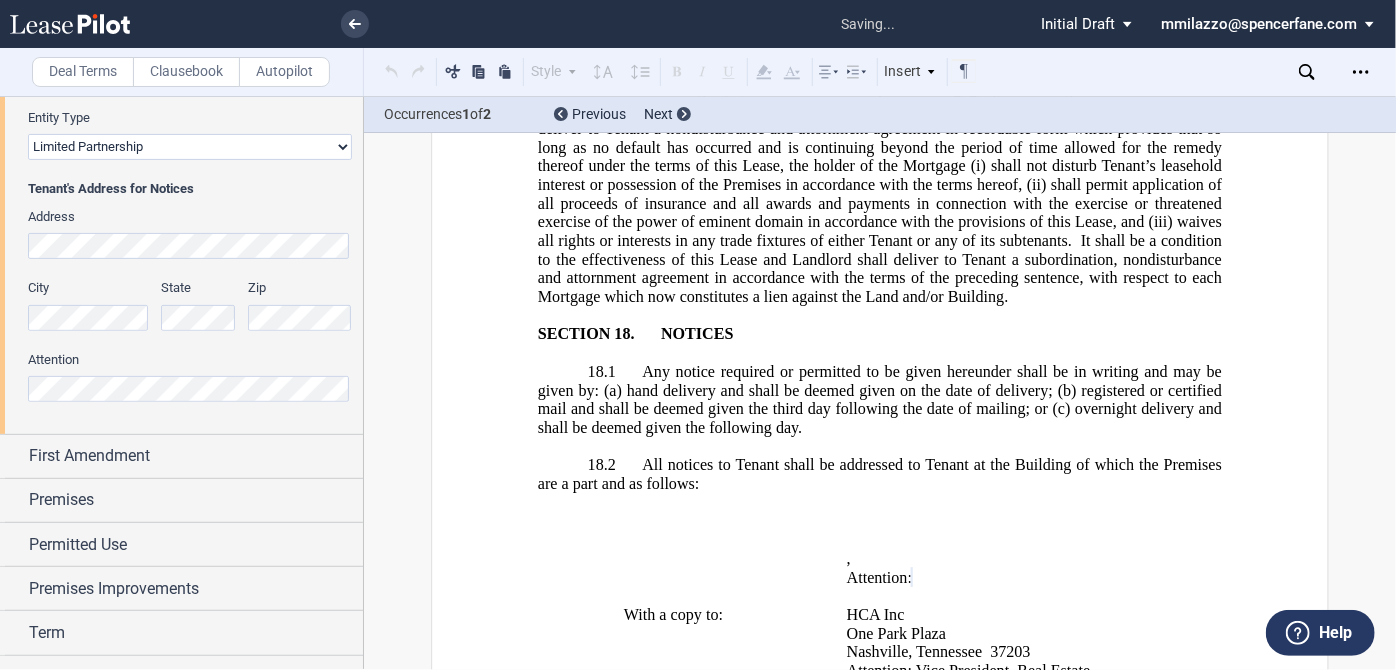 click on "[CITY] [STATE] [ZIP]" at bounding box center [190, 314] 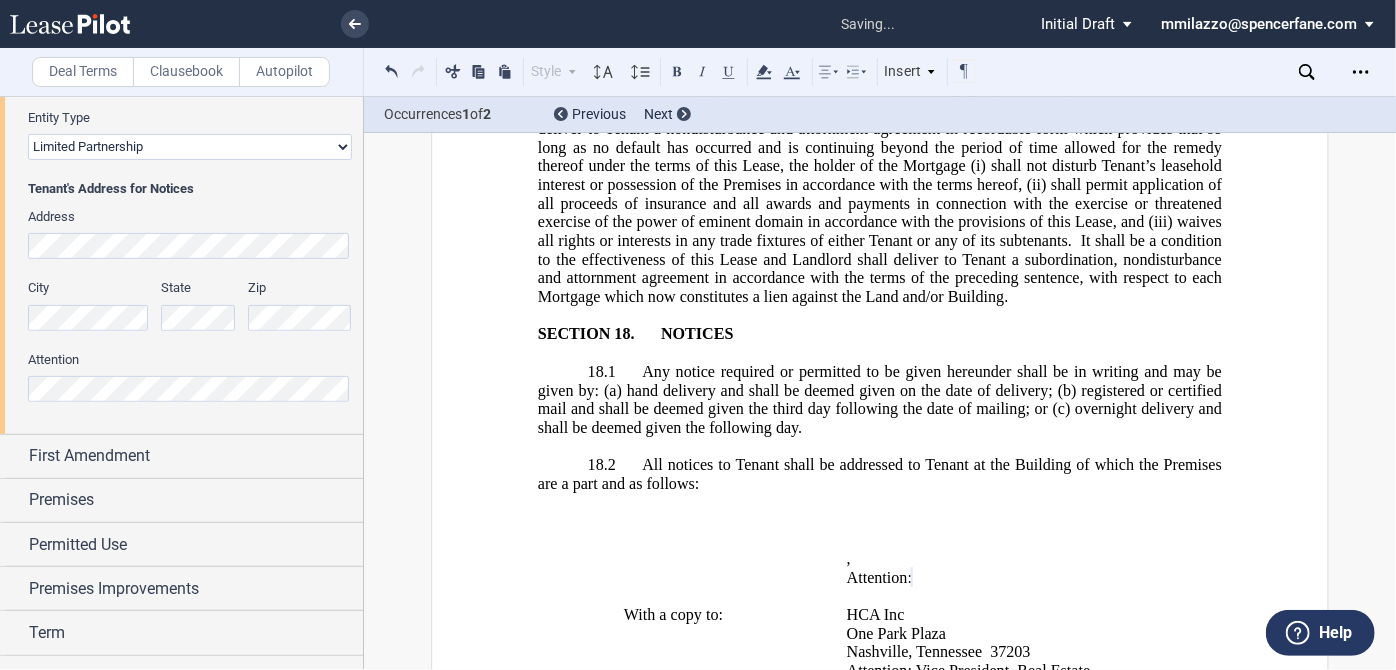 scroll, scrollTop: 0, scrollLeft: 0, axis: both 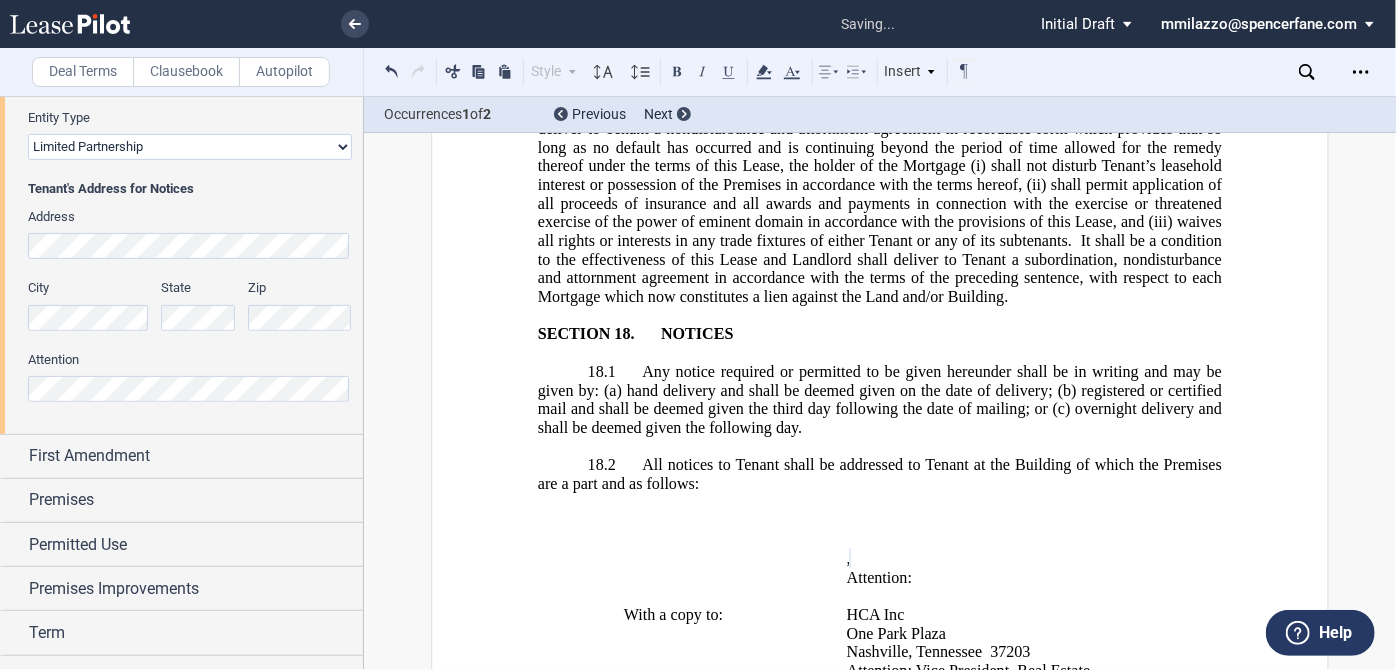 click on "[CITY] [STATE] [ZIP]" at bounding box center (190, 314) 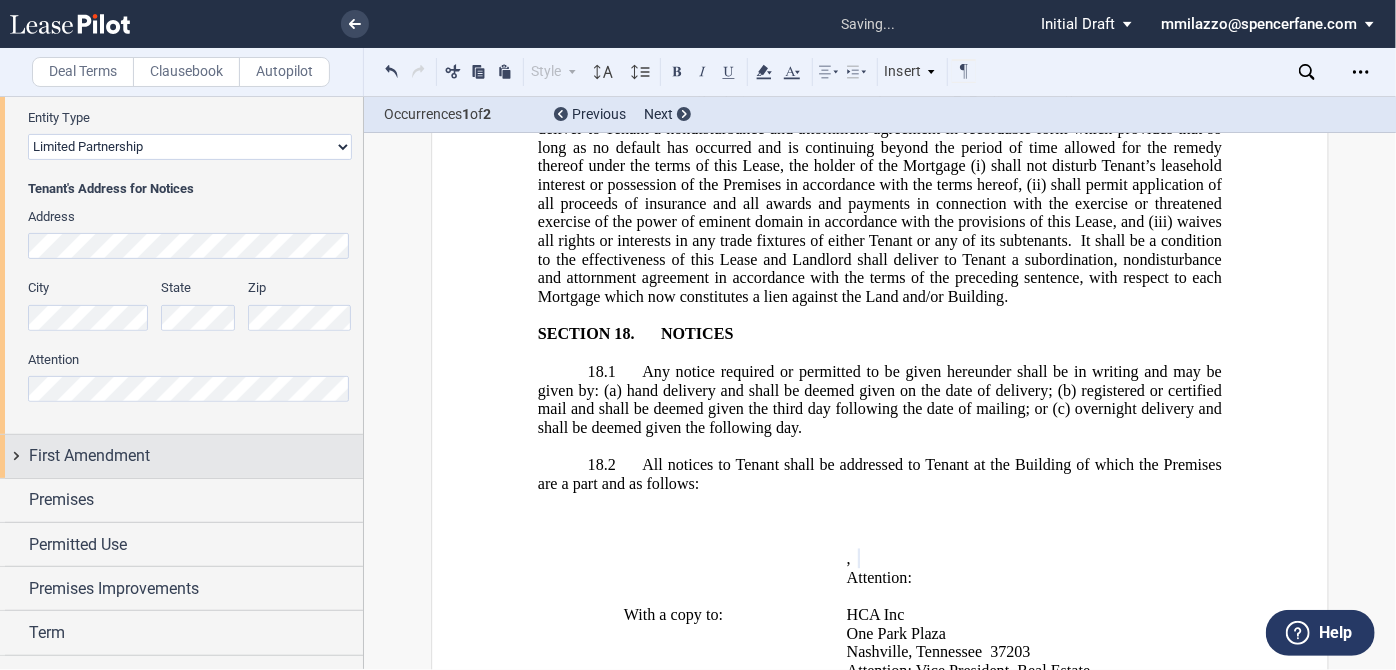 click on "First Amendment" at bounding box center (181, 456) 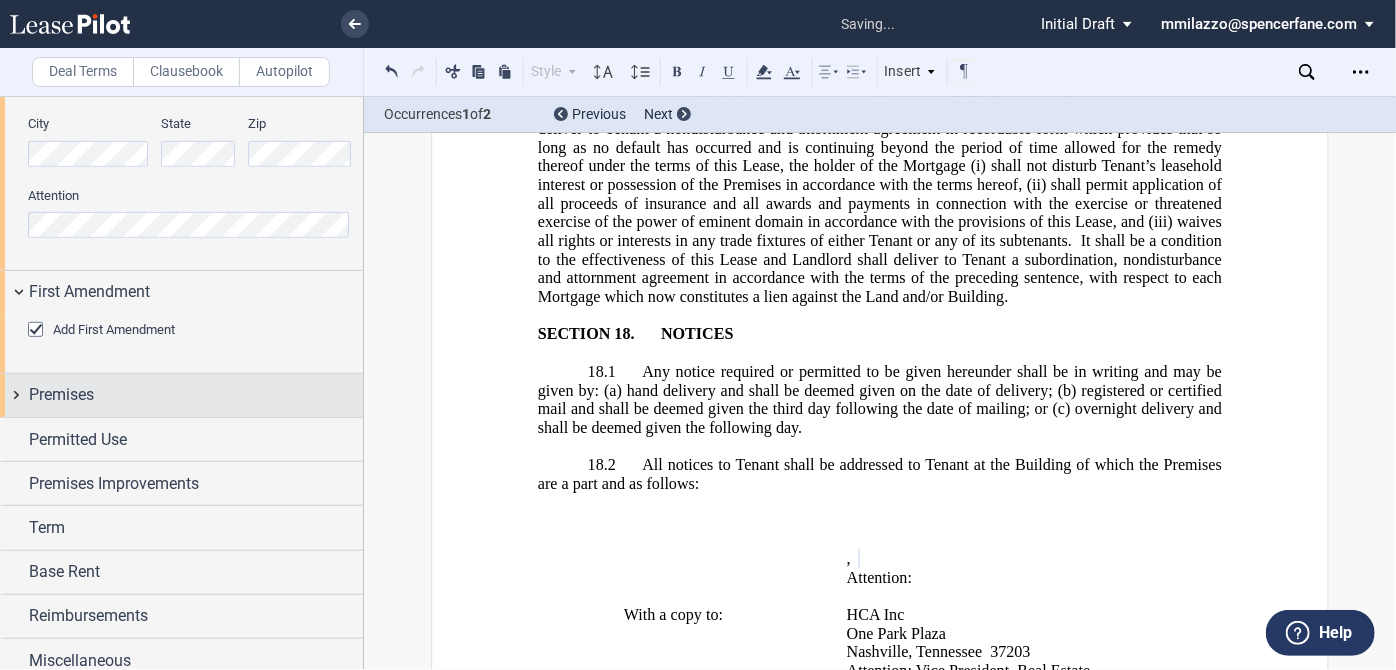 click on "Premises" at bounding box center [196, 395] 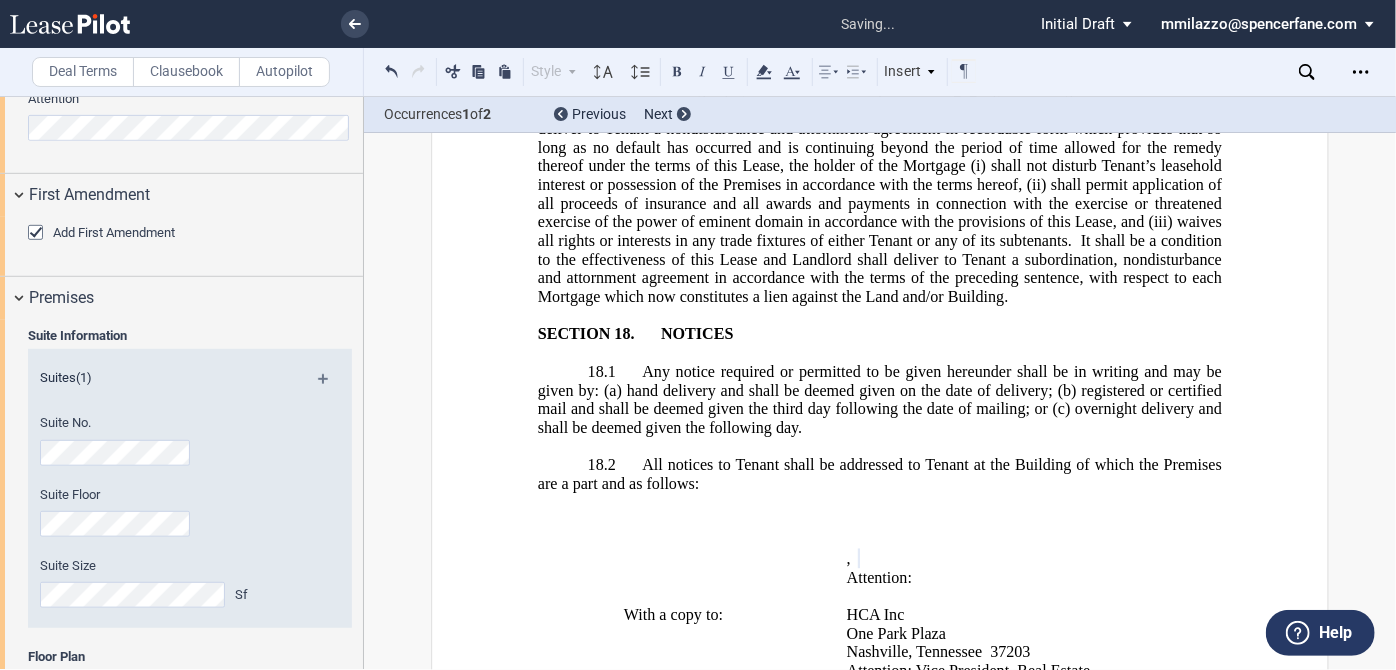 scroll, scrollTop: 618, scrollLeft: 0, axis: vertical 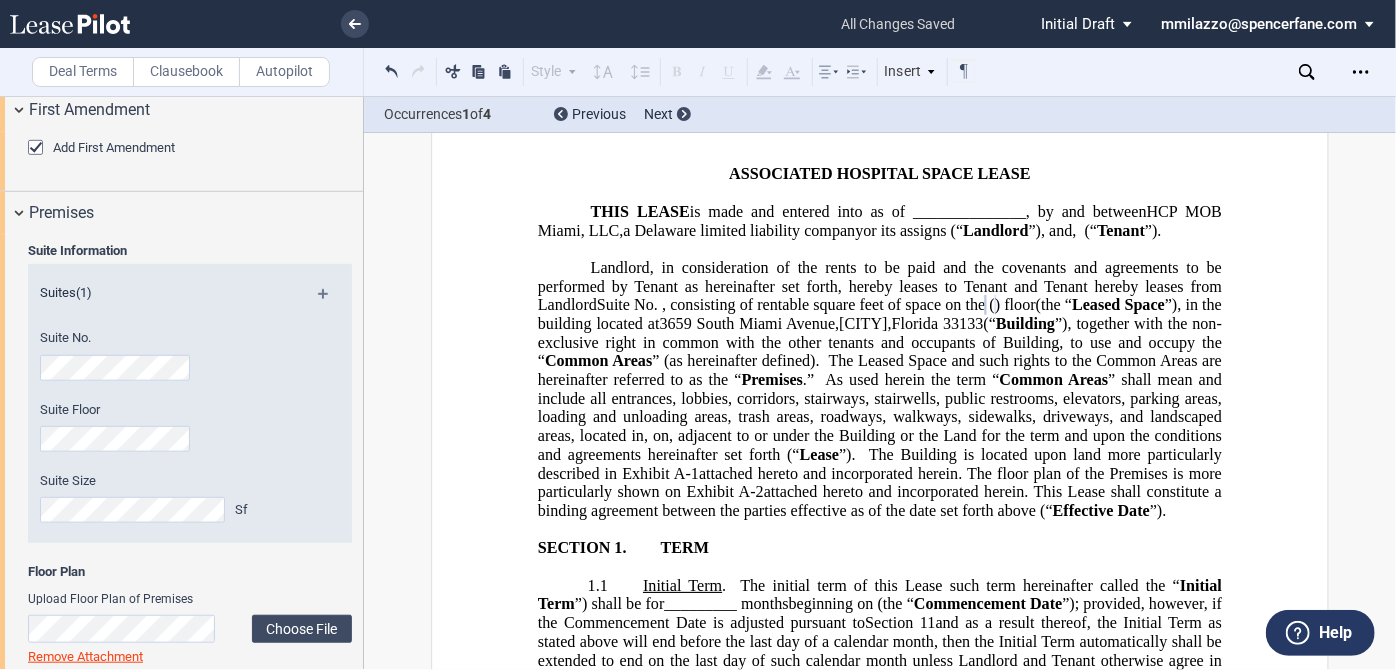 click on "Suite Information
Suites
(1)
Suite No.
Suite Floor
Suite Size
Sf
Floor Plan" at bounding box center [181, 534] 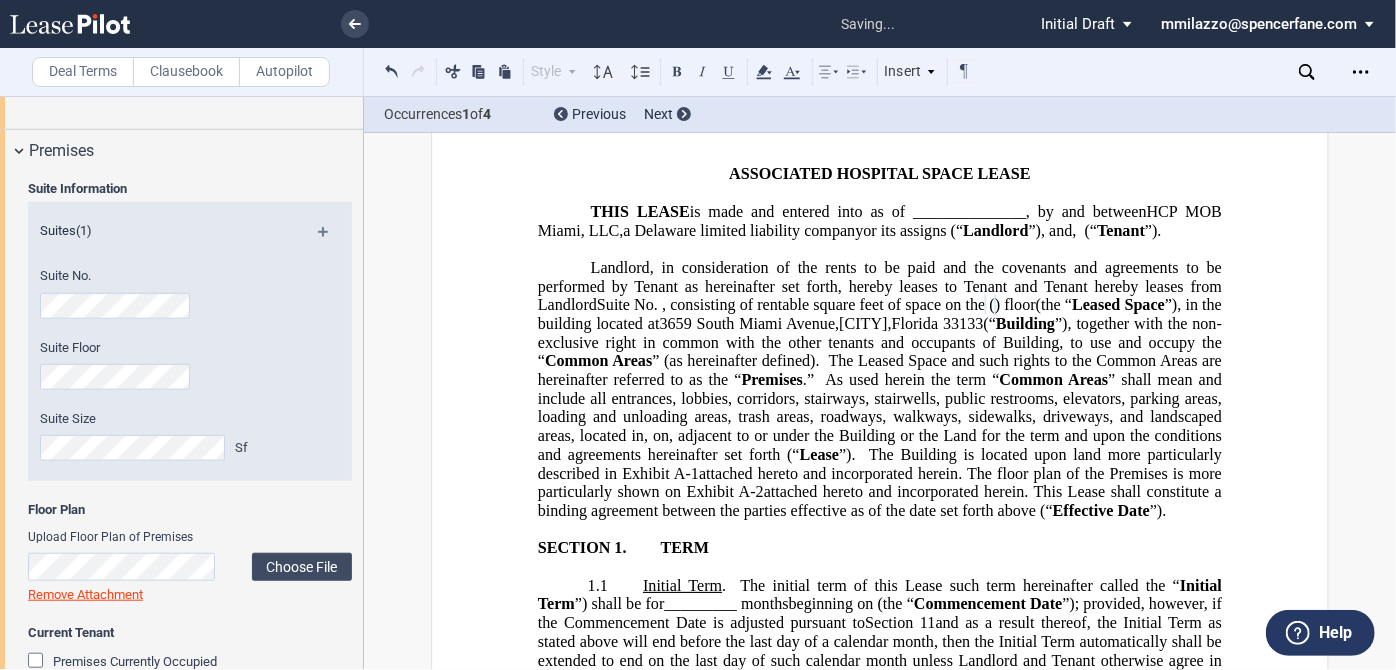 scroll, scrollTop: 709, scrollLeft: 0, axis: vertical 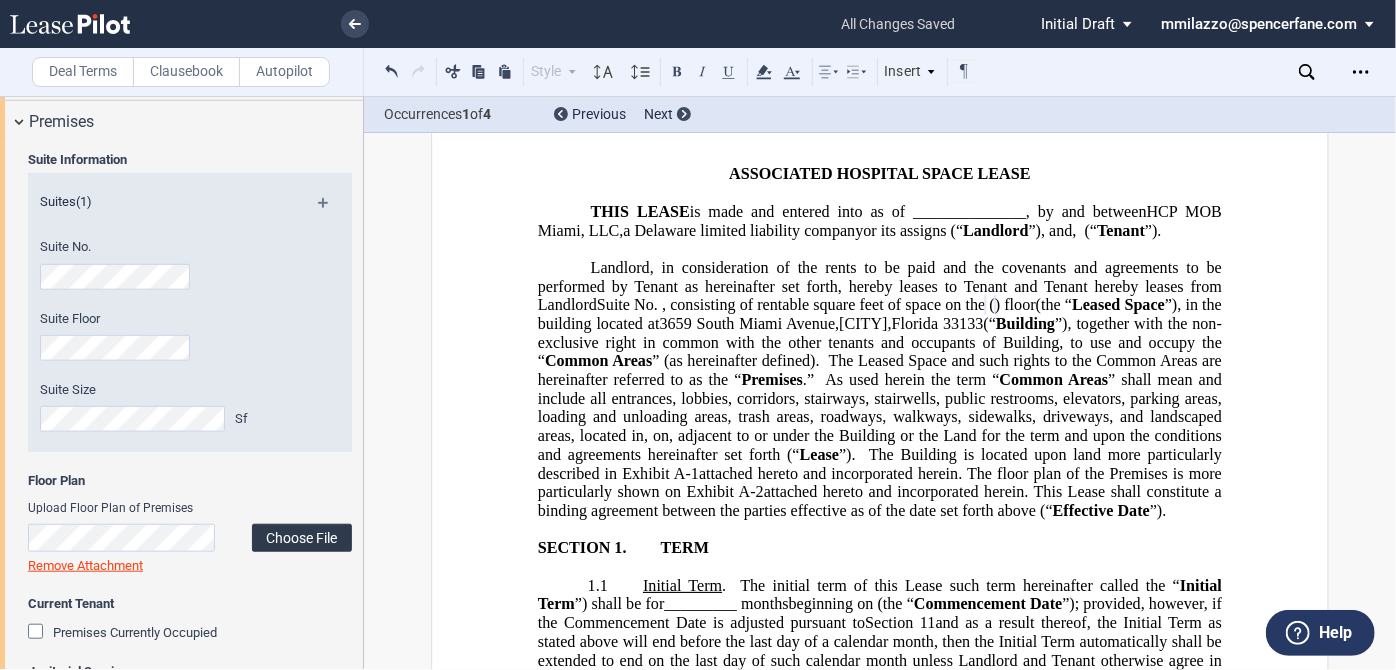 click on "Choose File" 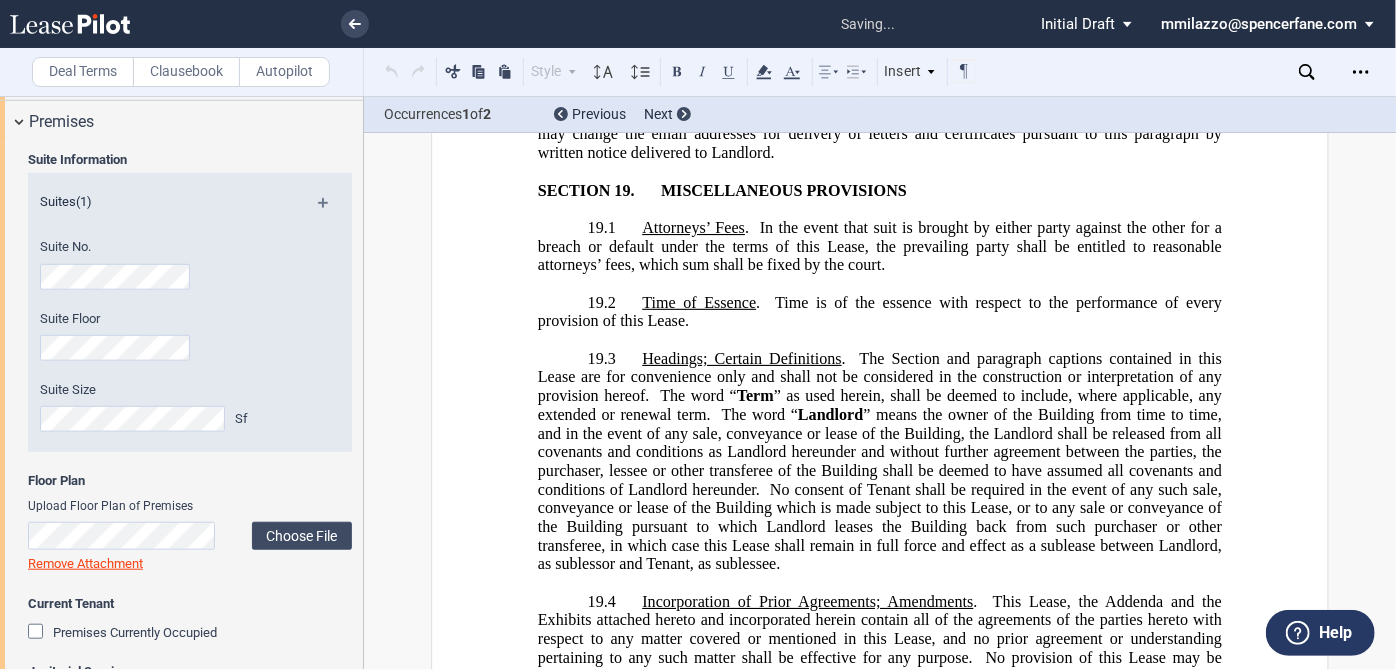 scroll, scrollTop: 23556, scrollLeft: 0, axis: vertical 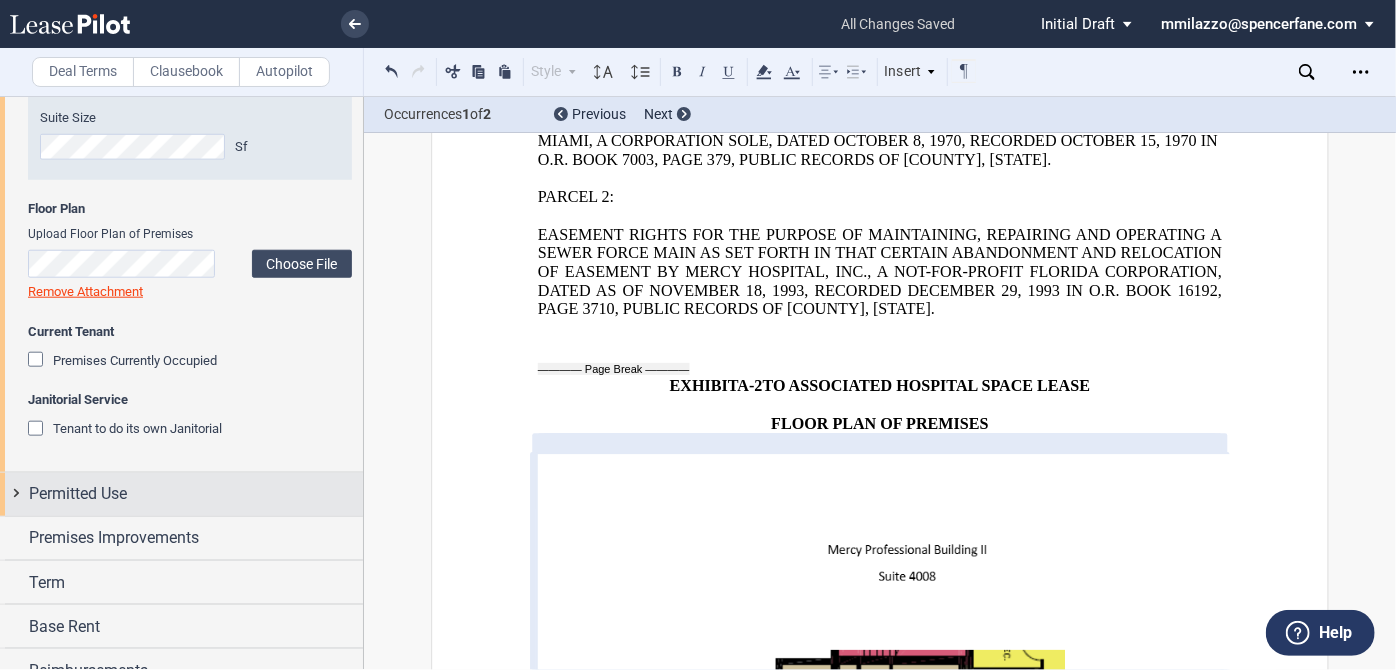 click on "Permitted Use" at bounding box center (196, 494) 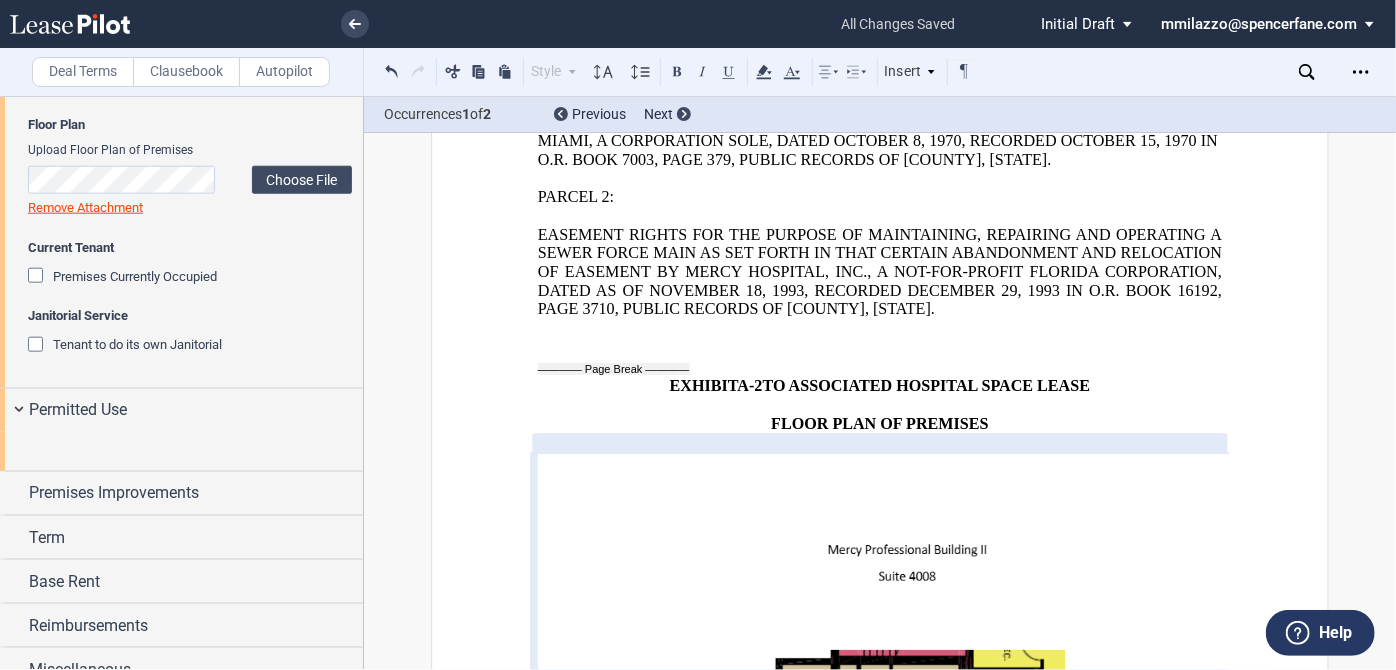 scroll, scrollTop: 1163, scrollLeft: 0, axis: vertical 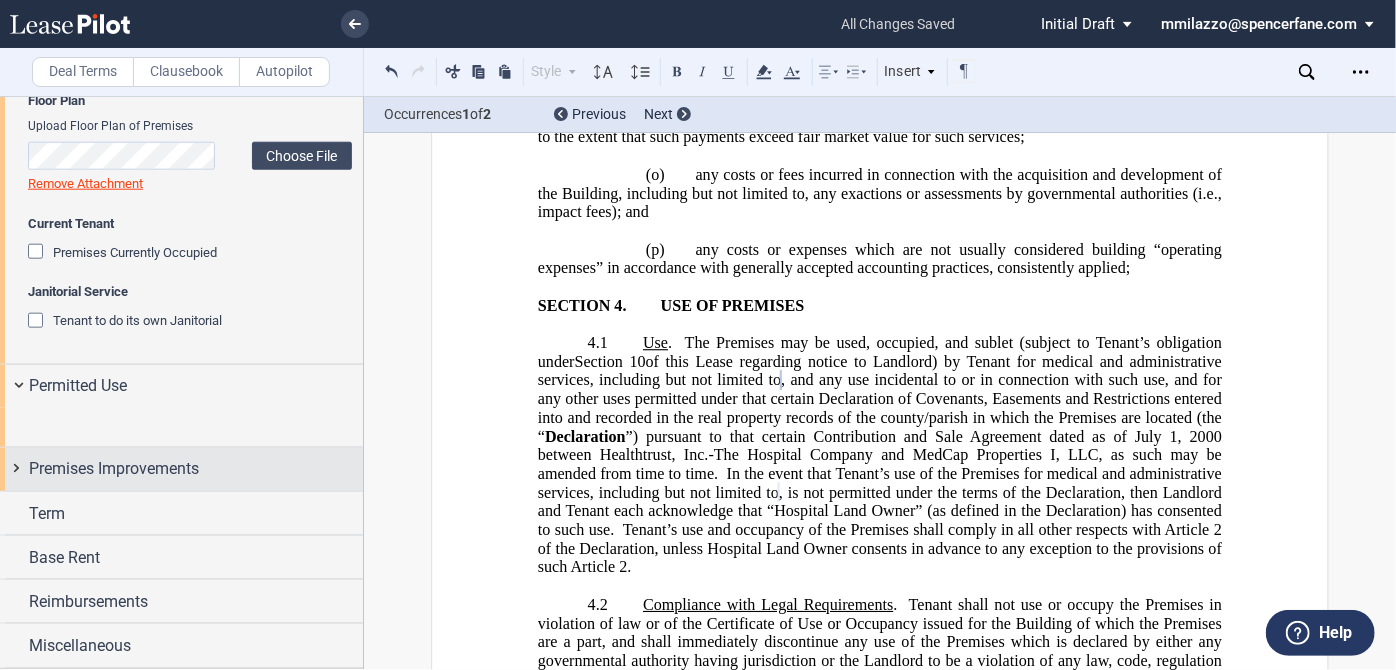 click on "Premises Improvements" at bounding box center [196, 469] 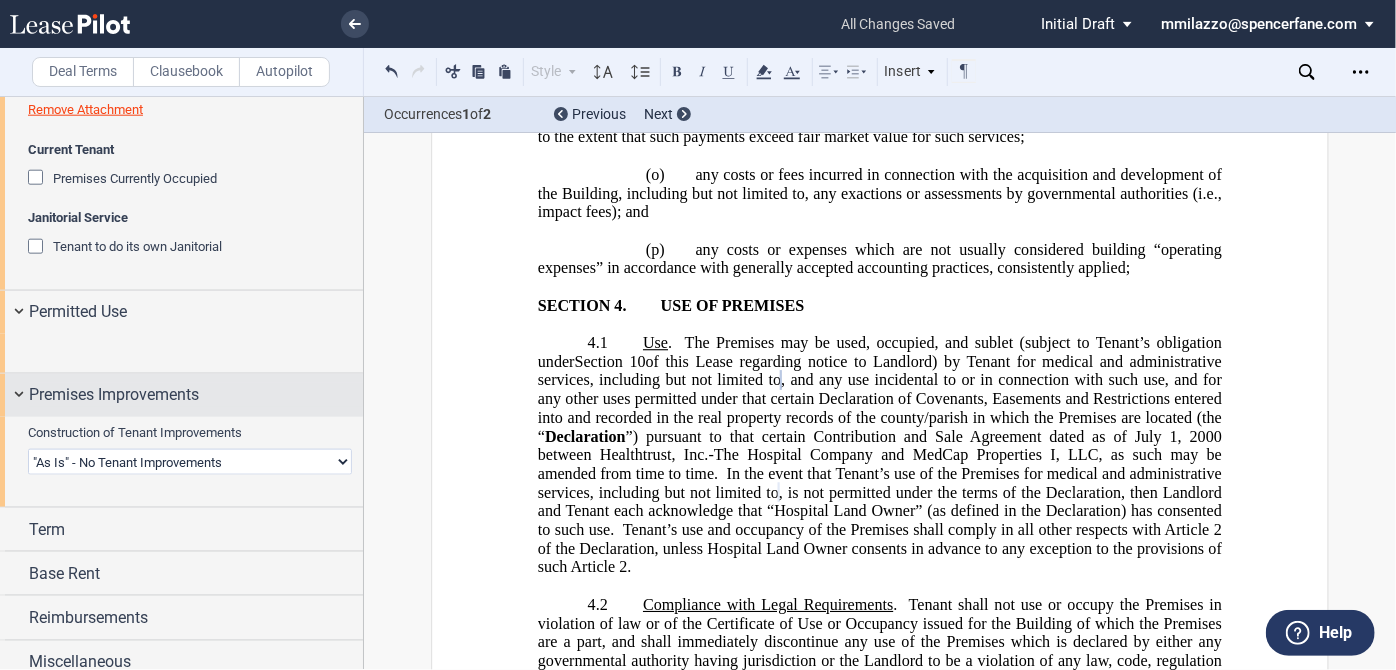 scroll, scrollTop: 1254, scrollLeft: 0, axis: vertical 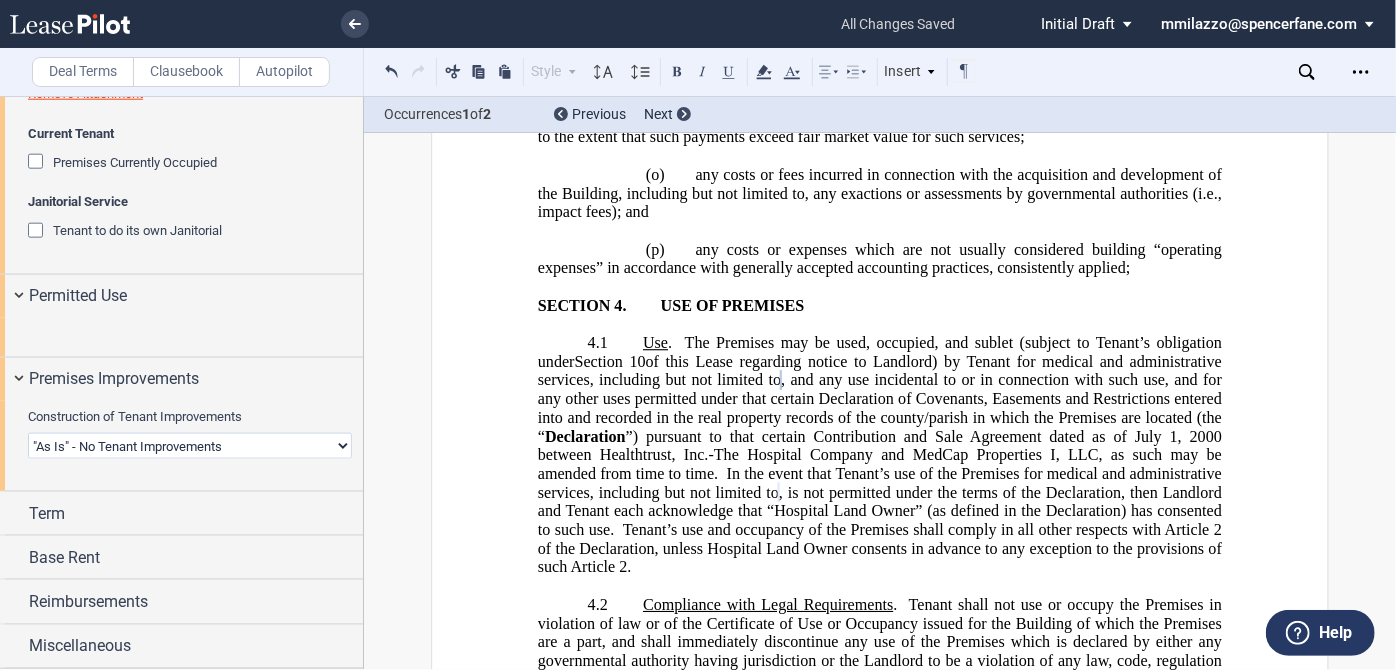 click on "Landlord Constructs Tenant Improvements
Tenant Constructs Tenant Improvements
"As Is" - No Tenant Improvements" at bounding box center [190, 446] 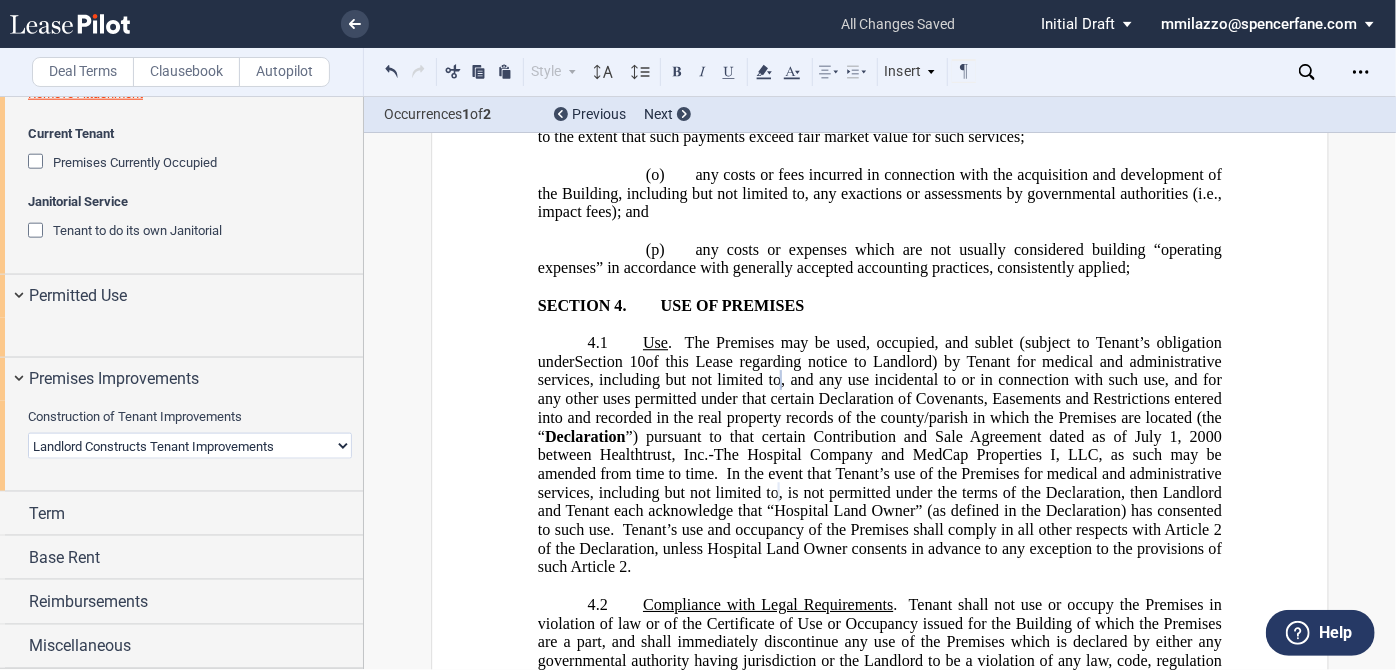 click on "Landlord Constructs Tenant Improvements
Tenant Constructs Tenant Improvements
"As Is" - No Tenant Improvements" at bounding box center [190, 446] 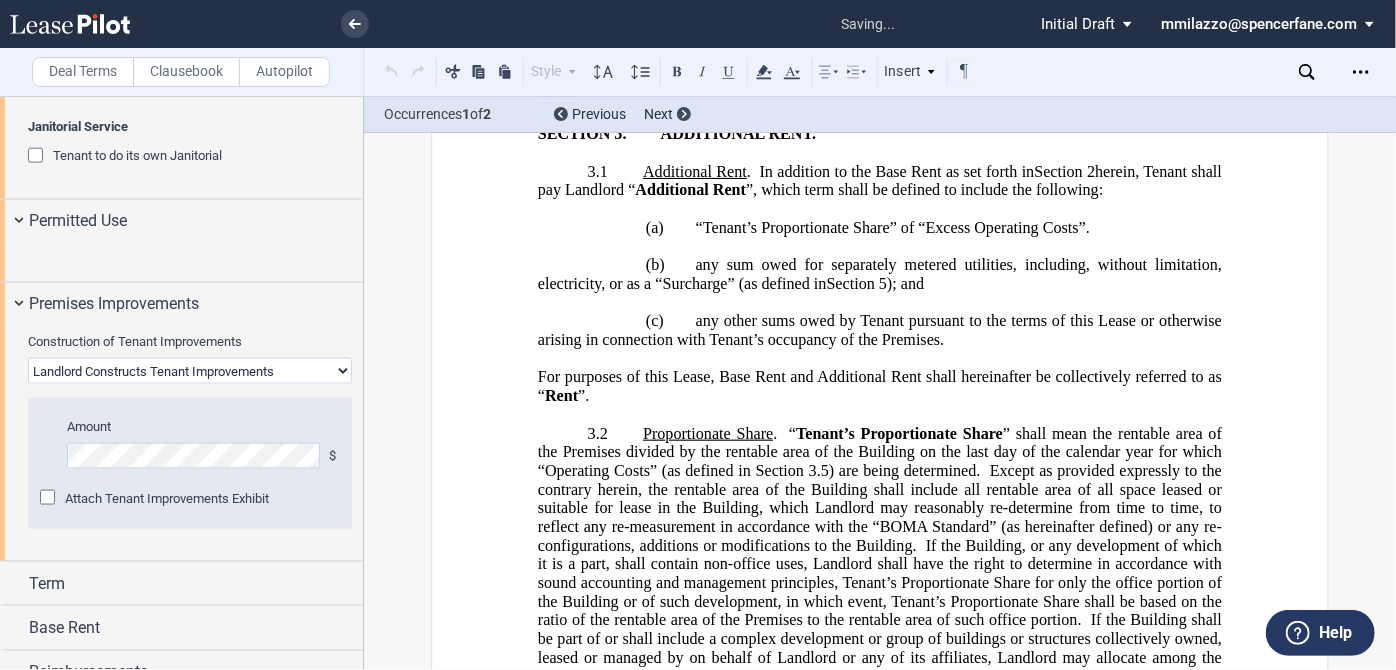scroll, scrollTop: 397, scrollLeft: 0, axis: vertical 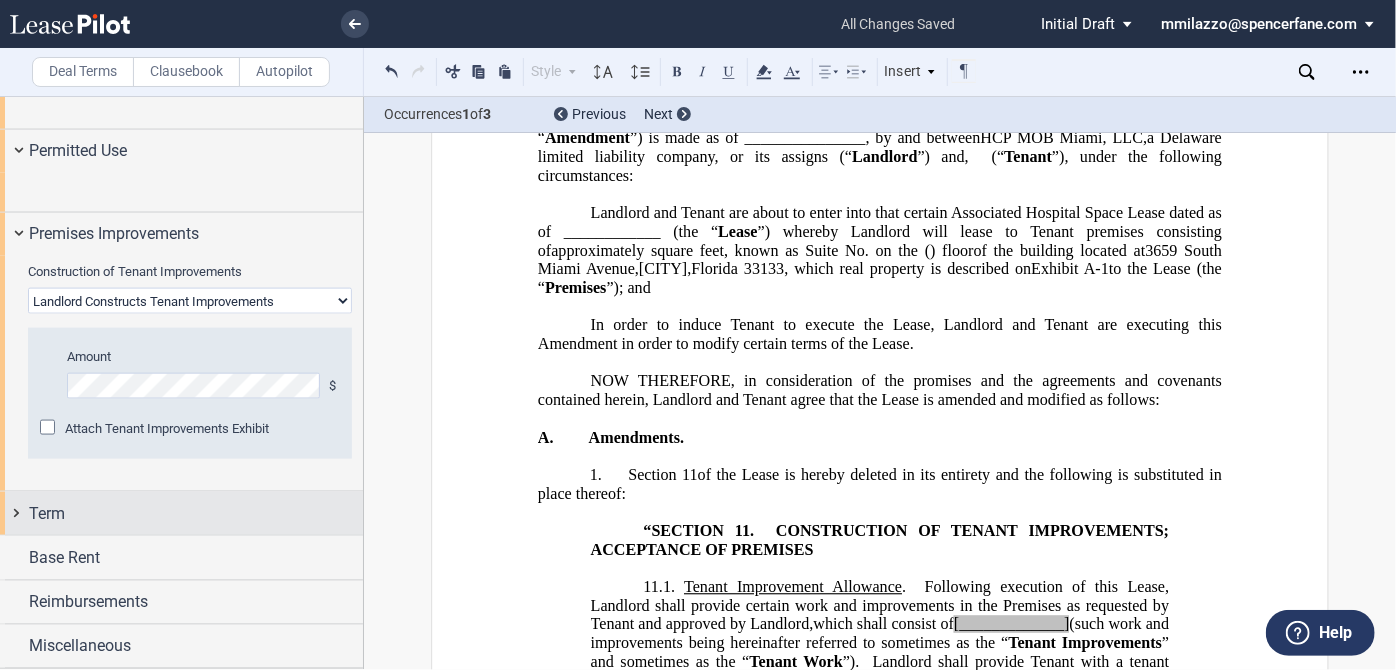 click on "Term" at bounding box center (181, 513) 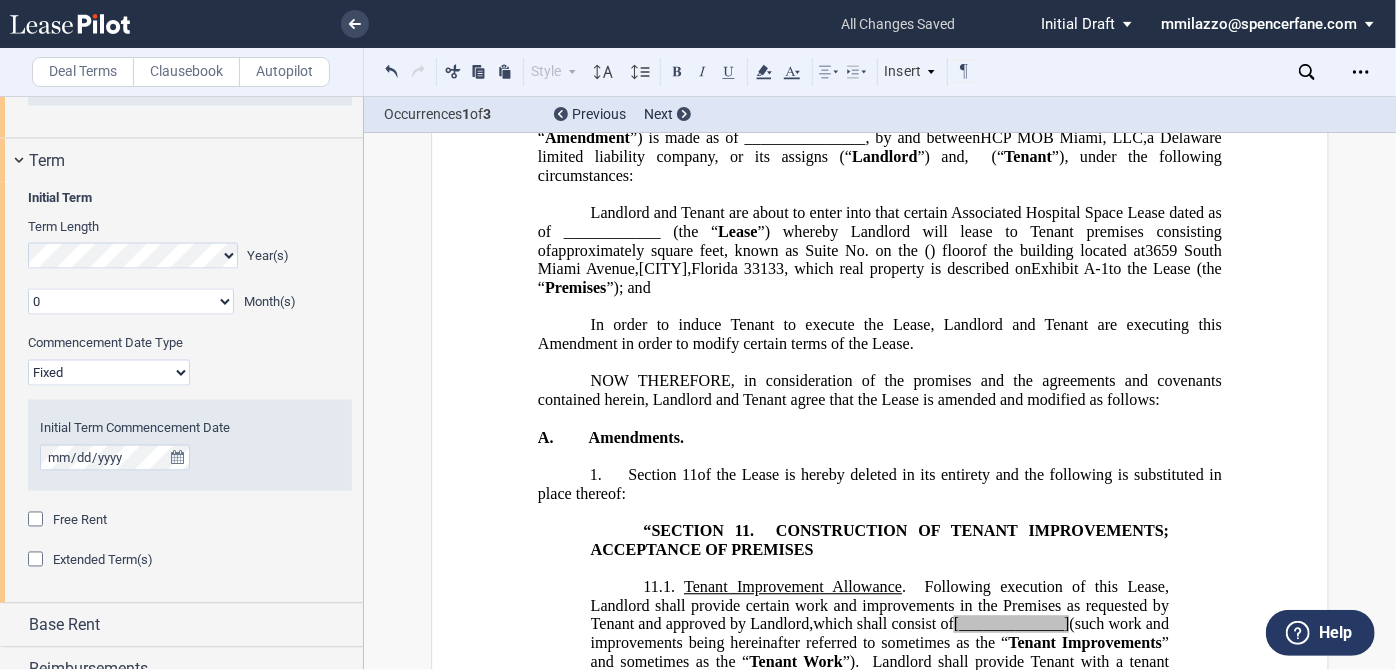 scroll, scrollTop: 1709, scrollLeft: 0, axis: vertical 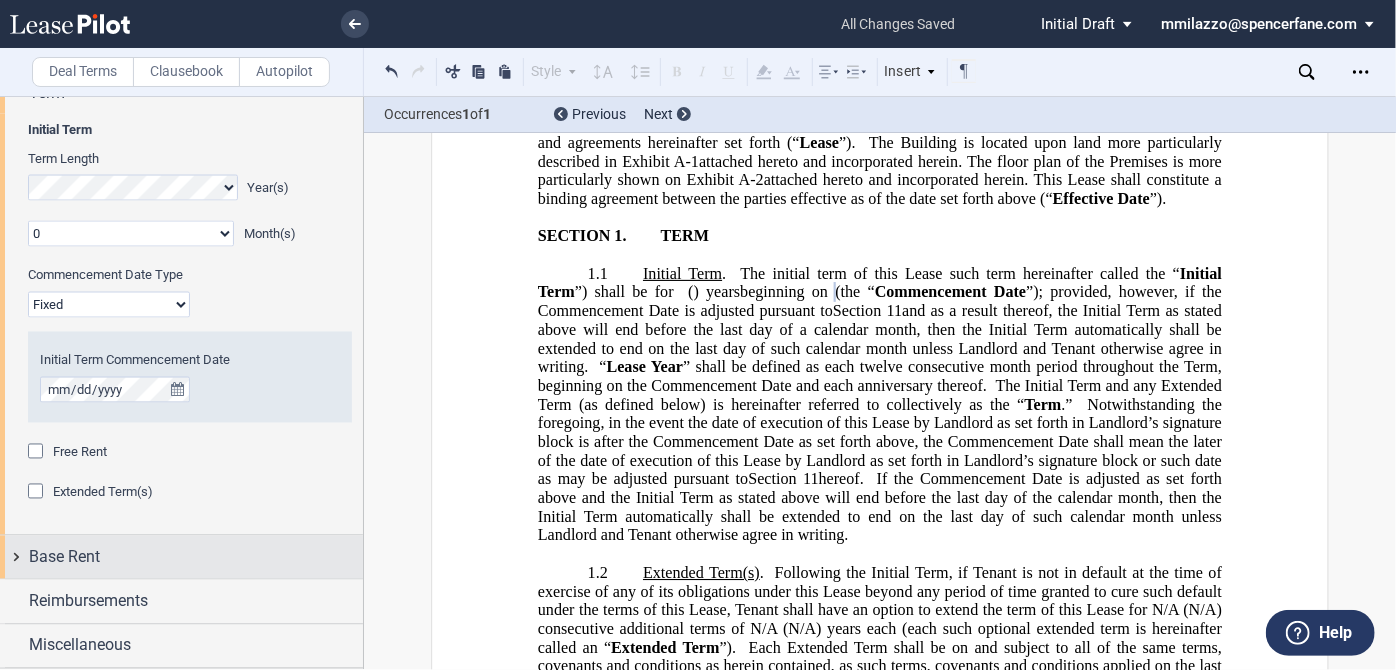 click on "Base Rent" at bounding box center [196, 558] 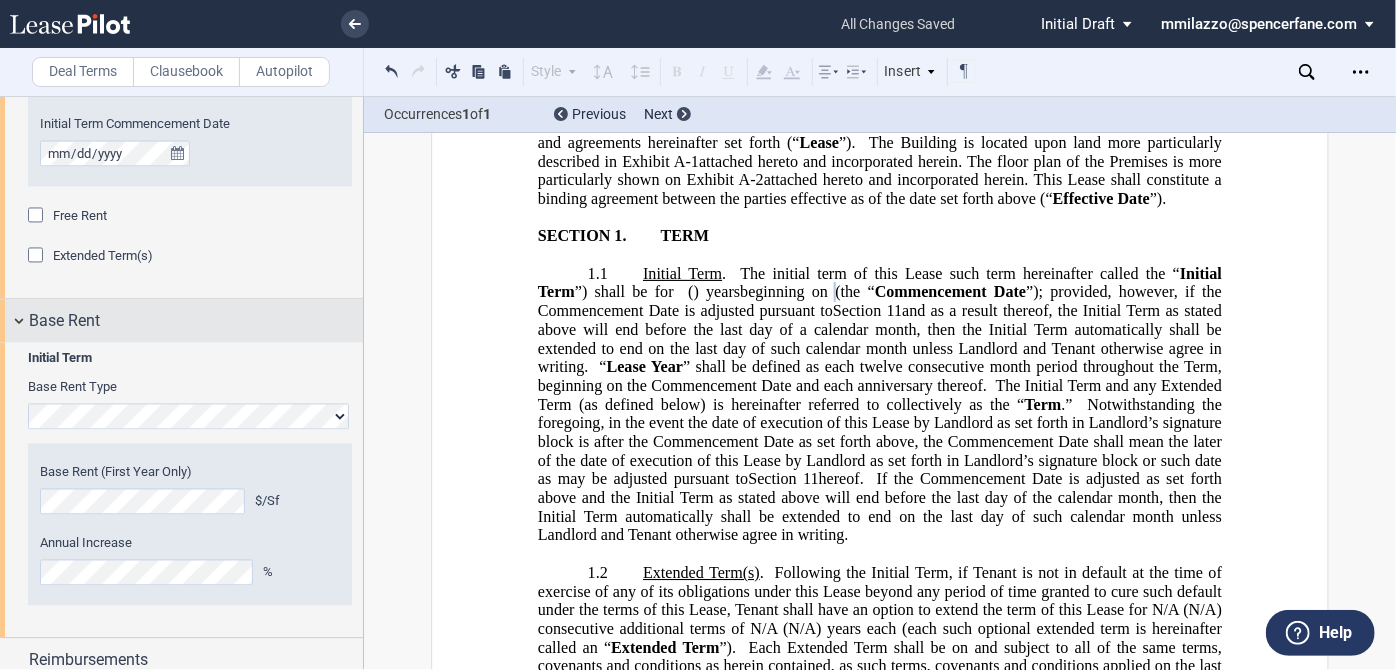 scroll, scrollTop: 2146, scrollLeft: 0, axis: vertical 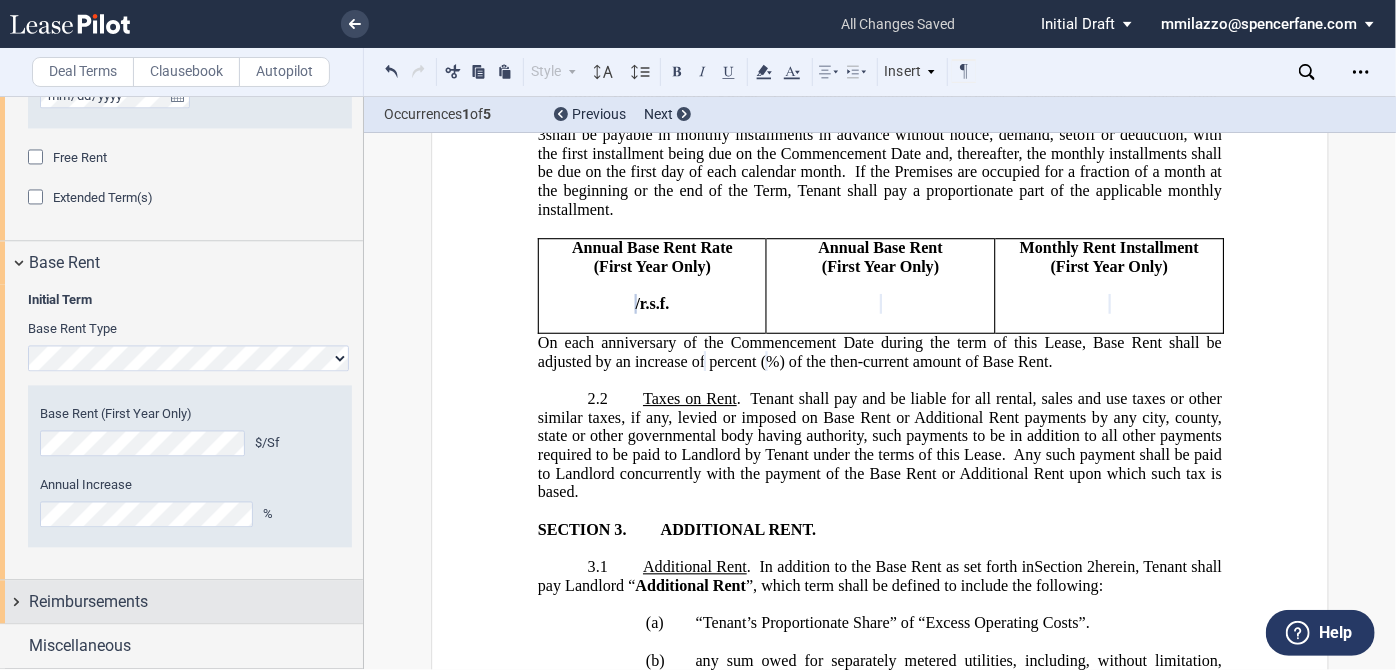 click on "Reimbursements" at bounding box center (88, 602) 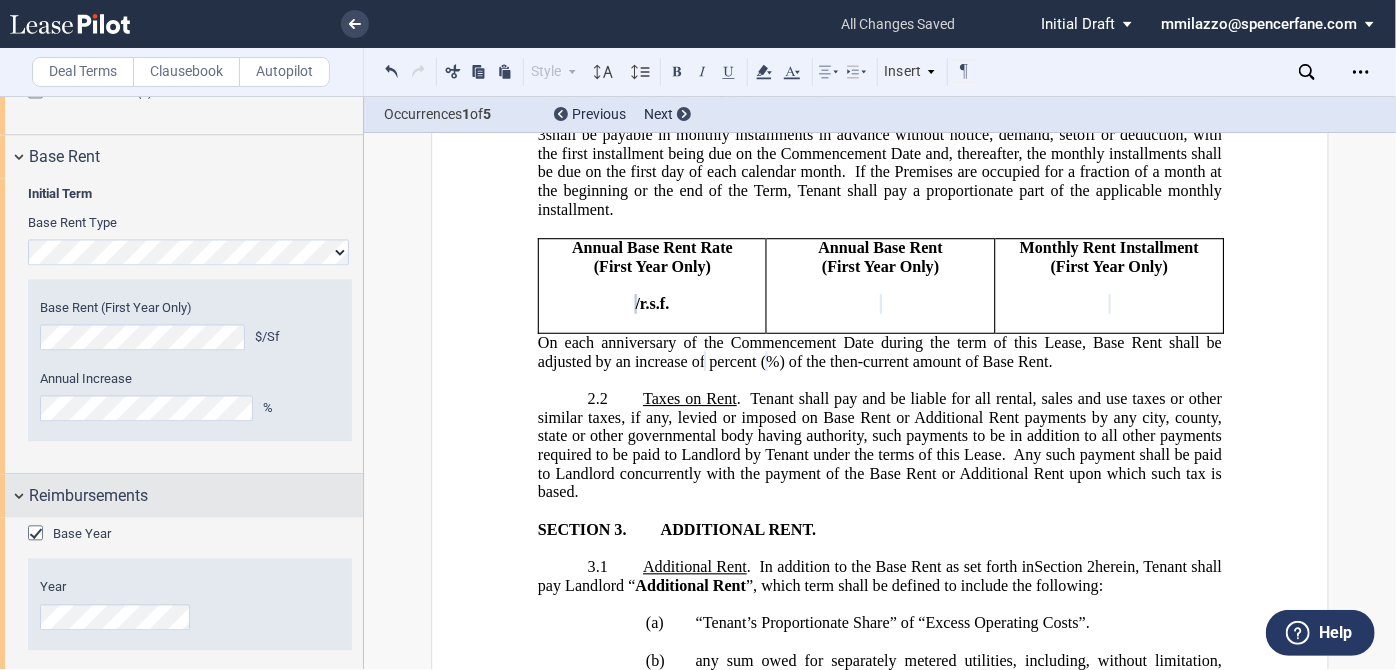 scroll, scrollTop: 2328, scrollLeft: 0, axis: vertical 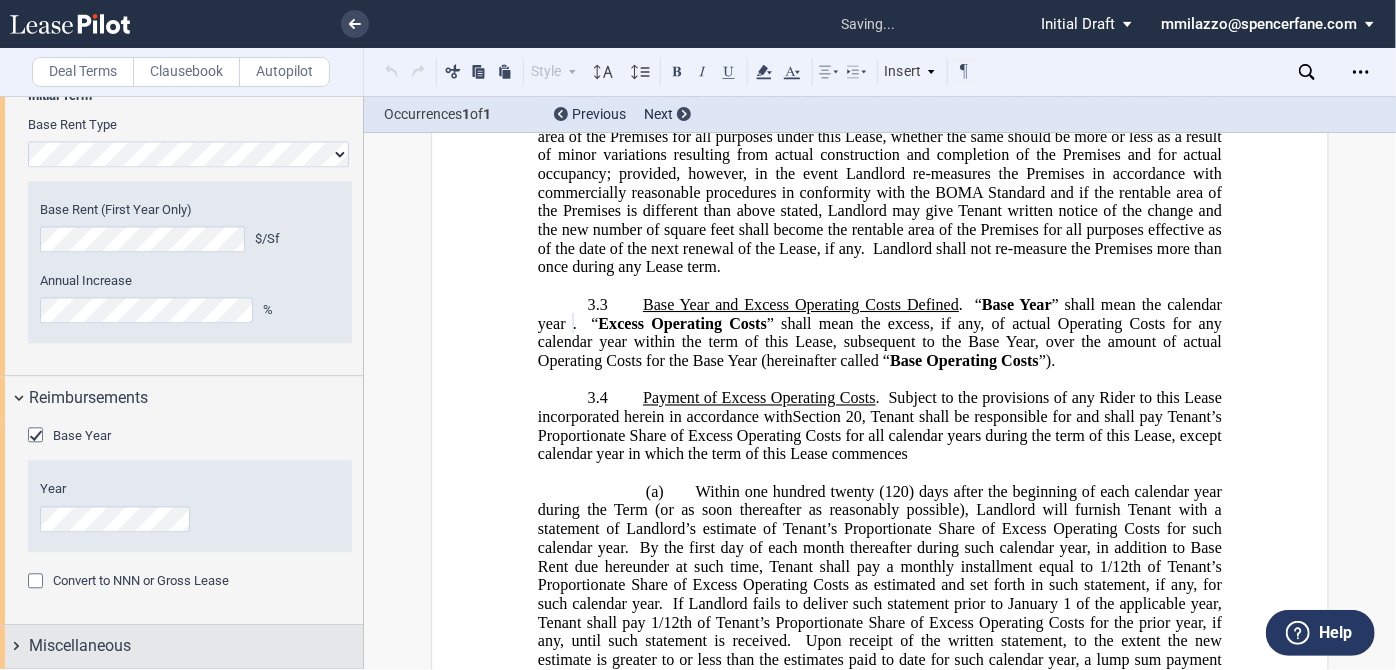 click on "Miscellaneous" at bounding box center (80, 646) 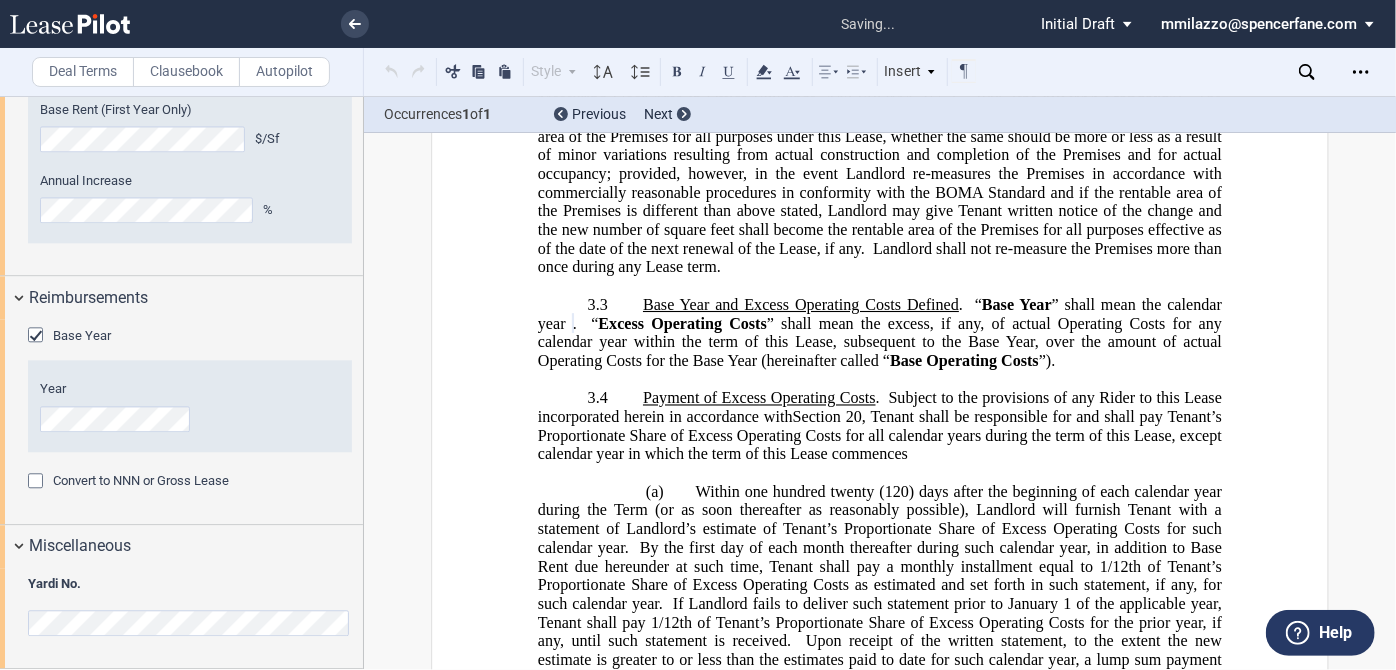 scroll, scrollTop: 2450, scrollLeft: 0, axis: vertical 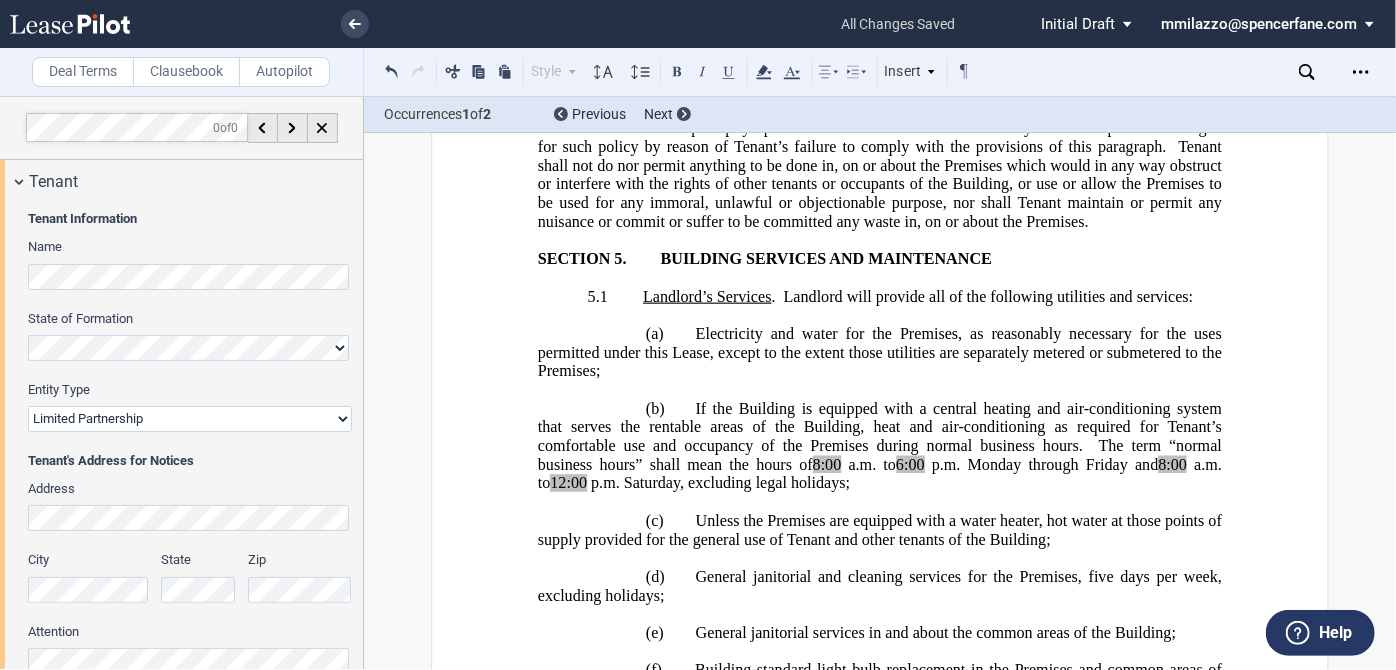 click on "8:00" 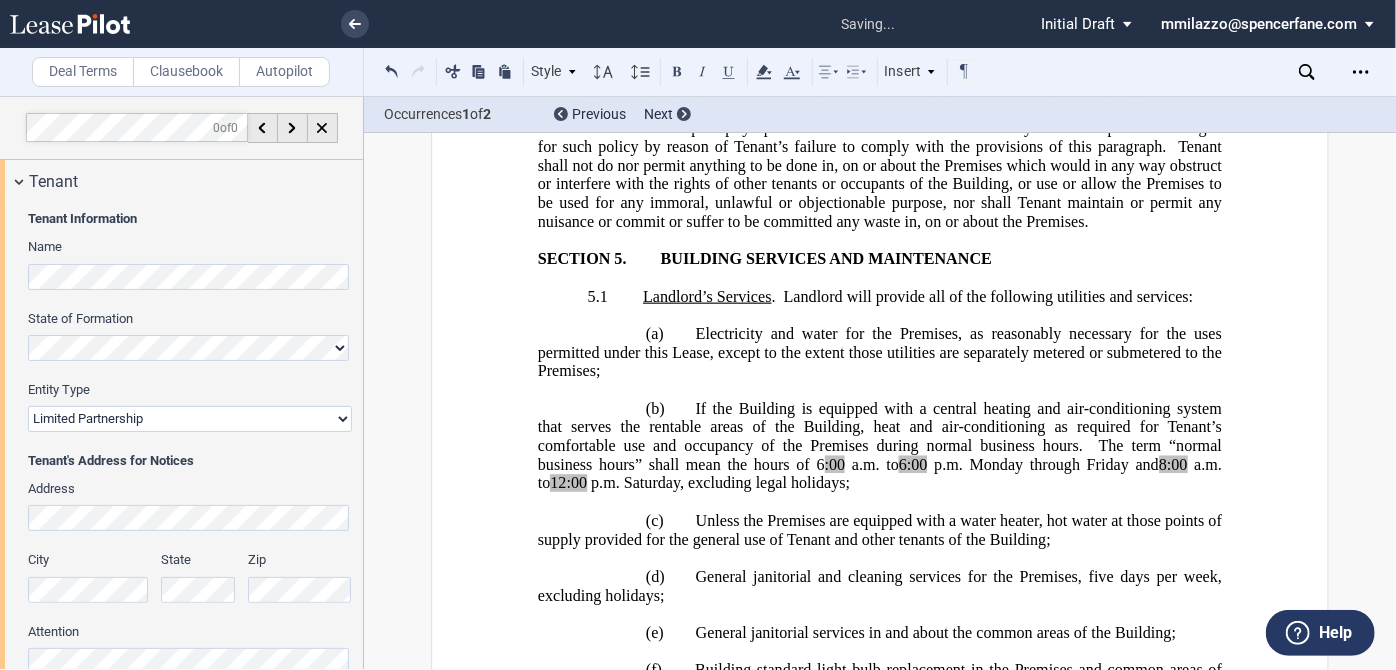 click on "6:00" 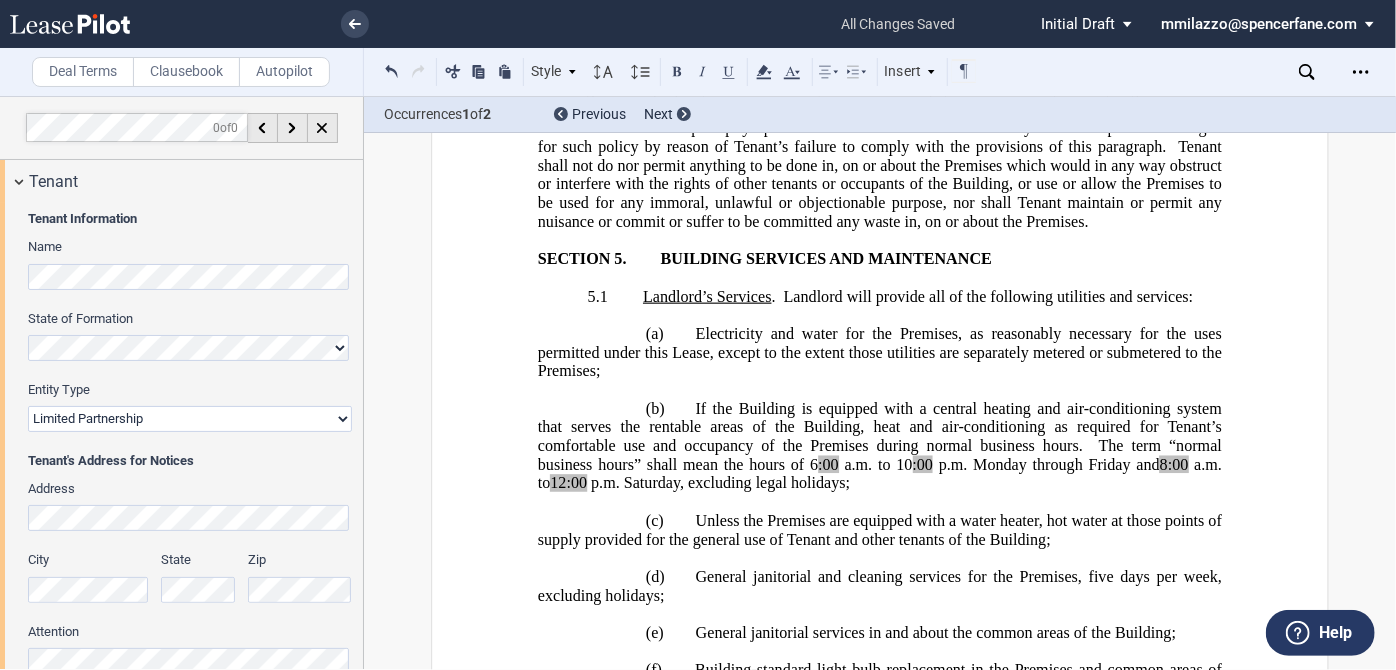 click on "8:00" 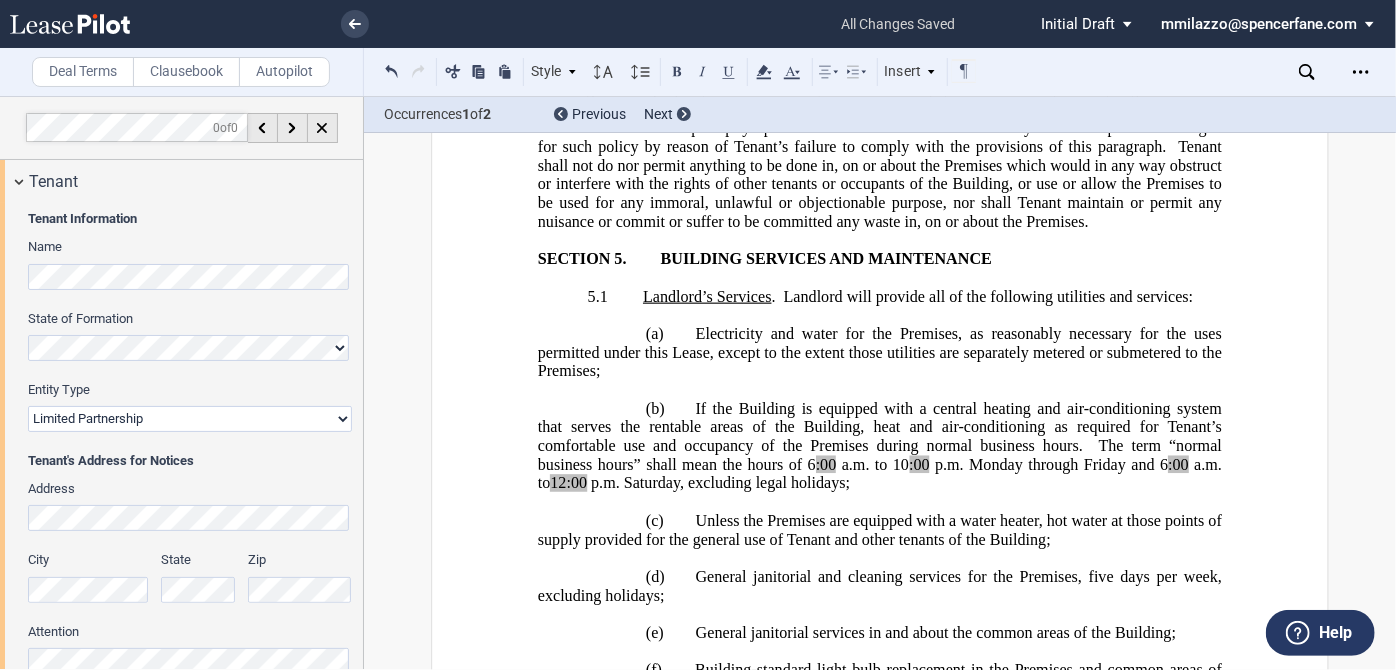 click on "12:00" 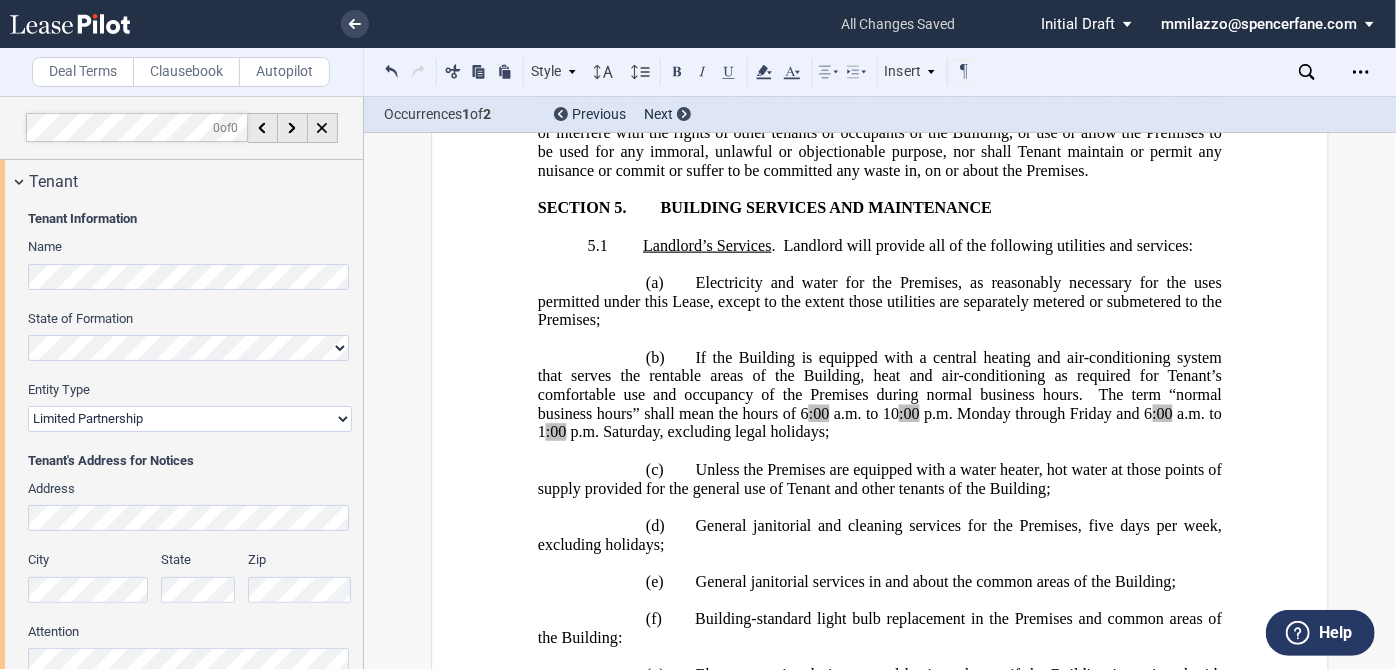 scroll, scrollTop: 7090, scrollLeft: 0, axis: vertical 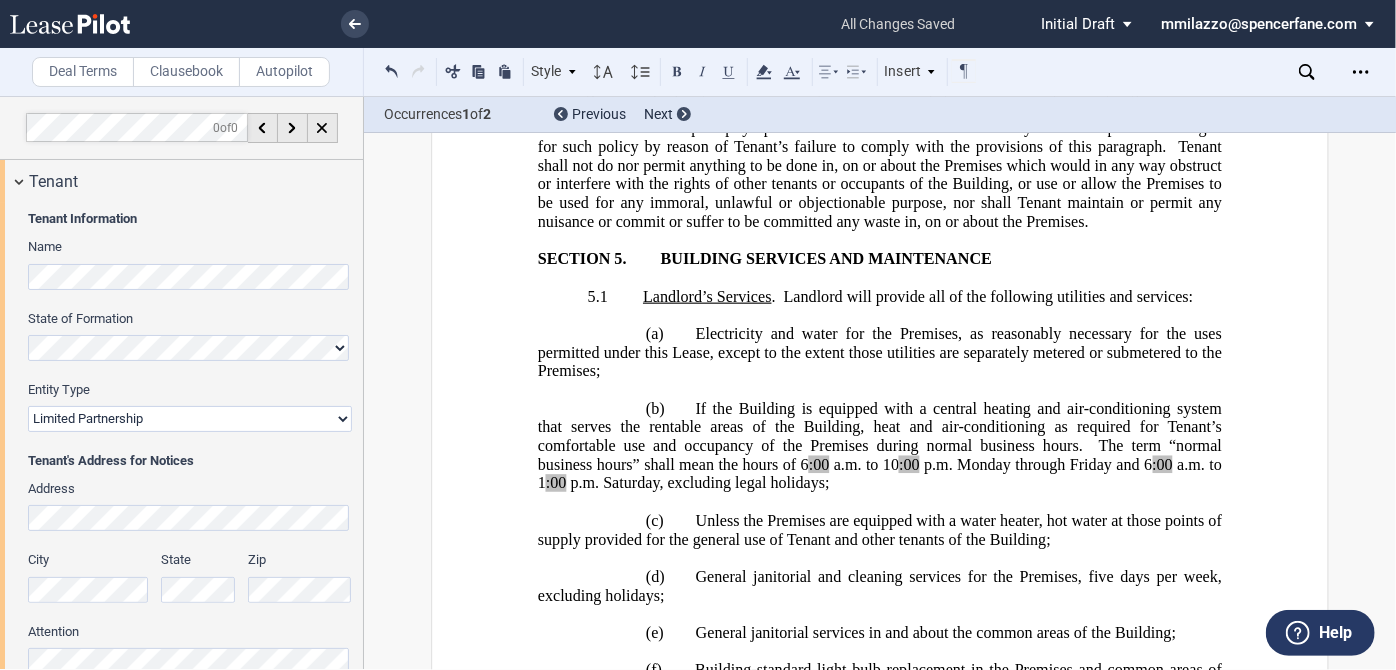 click on ":00" 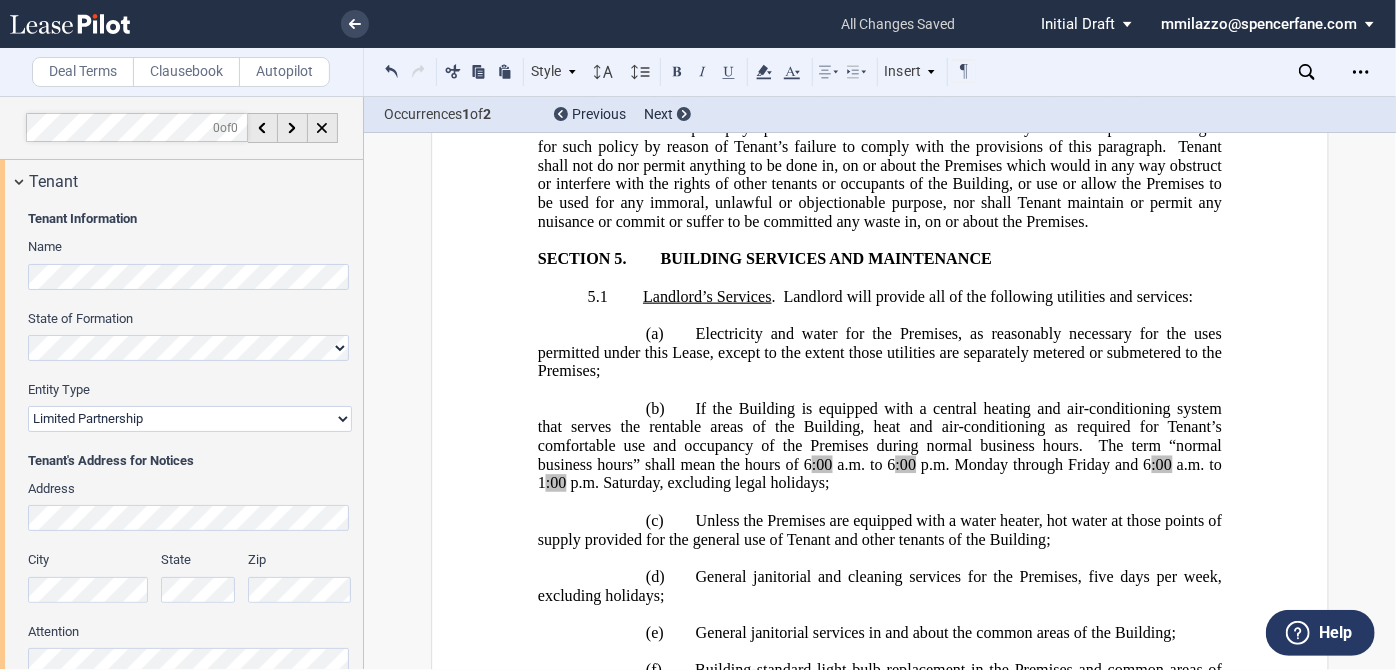 click on "The term “normal business hours” shall mean the hours of 6" 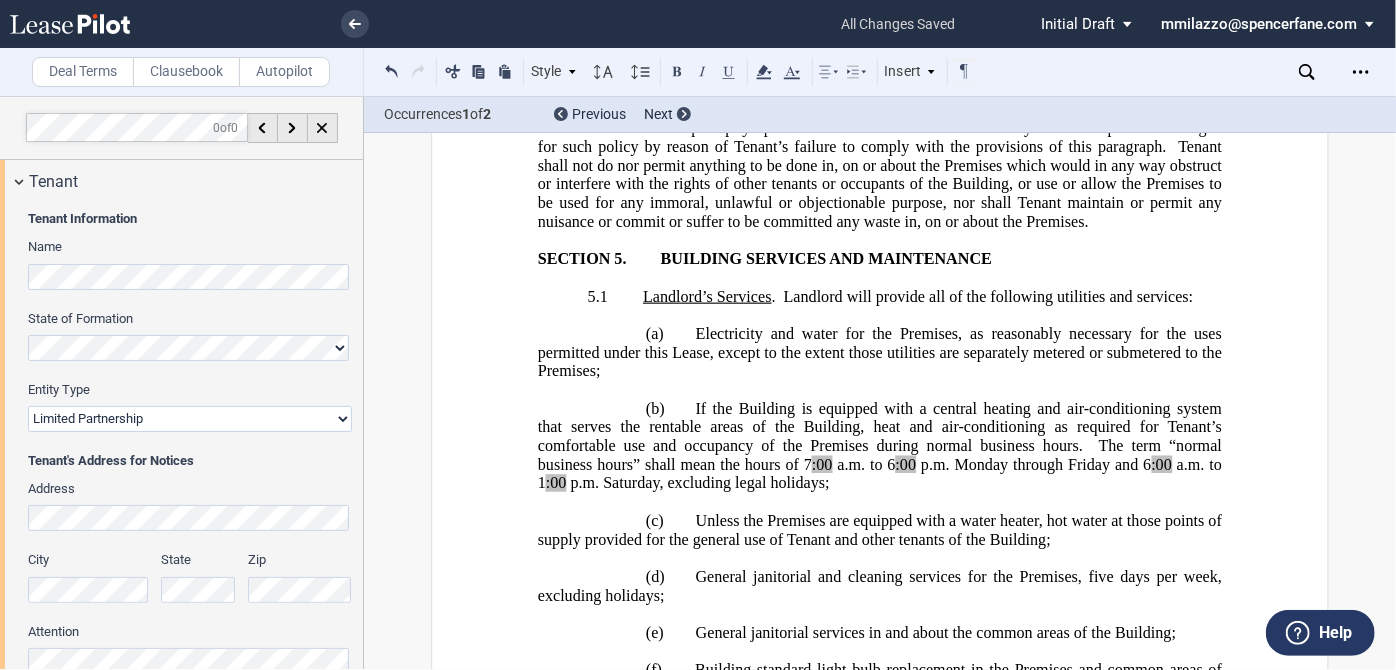 click on ":00" 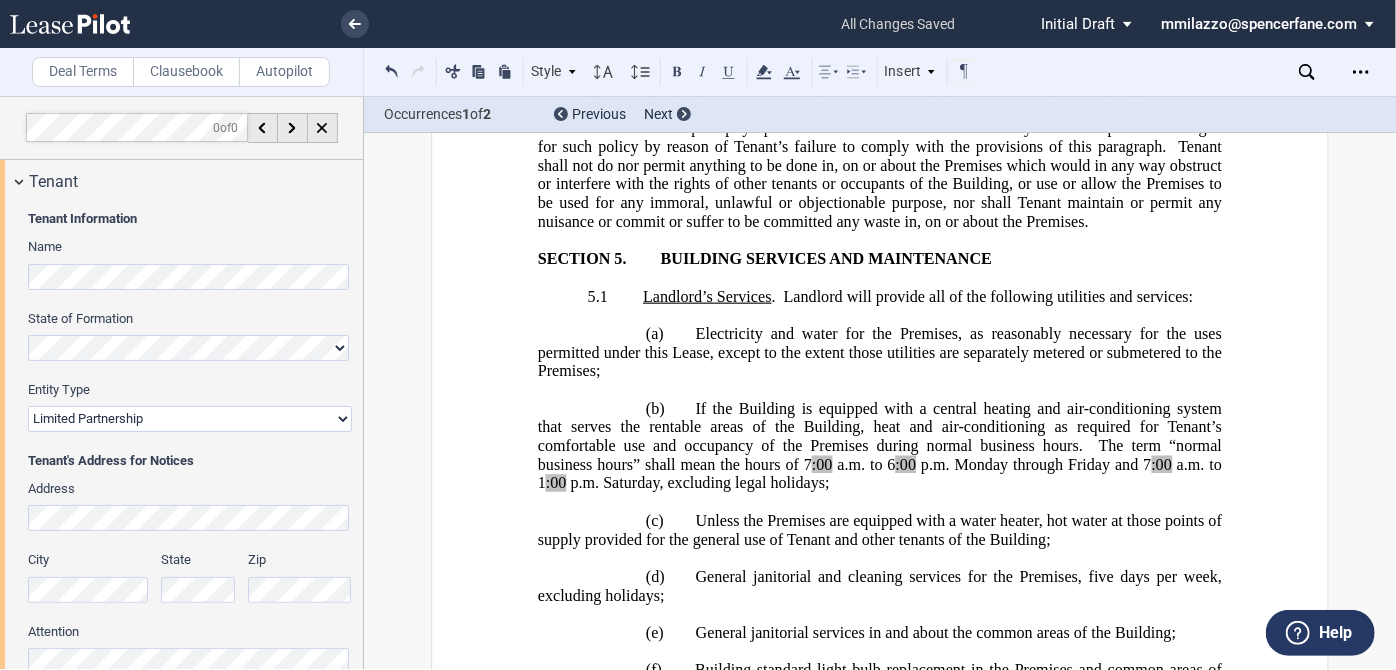 click on "a.m. to 1" 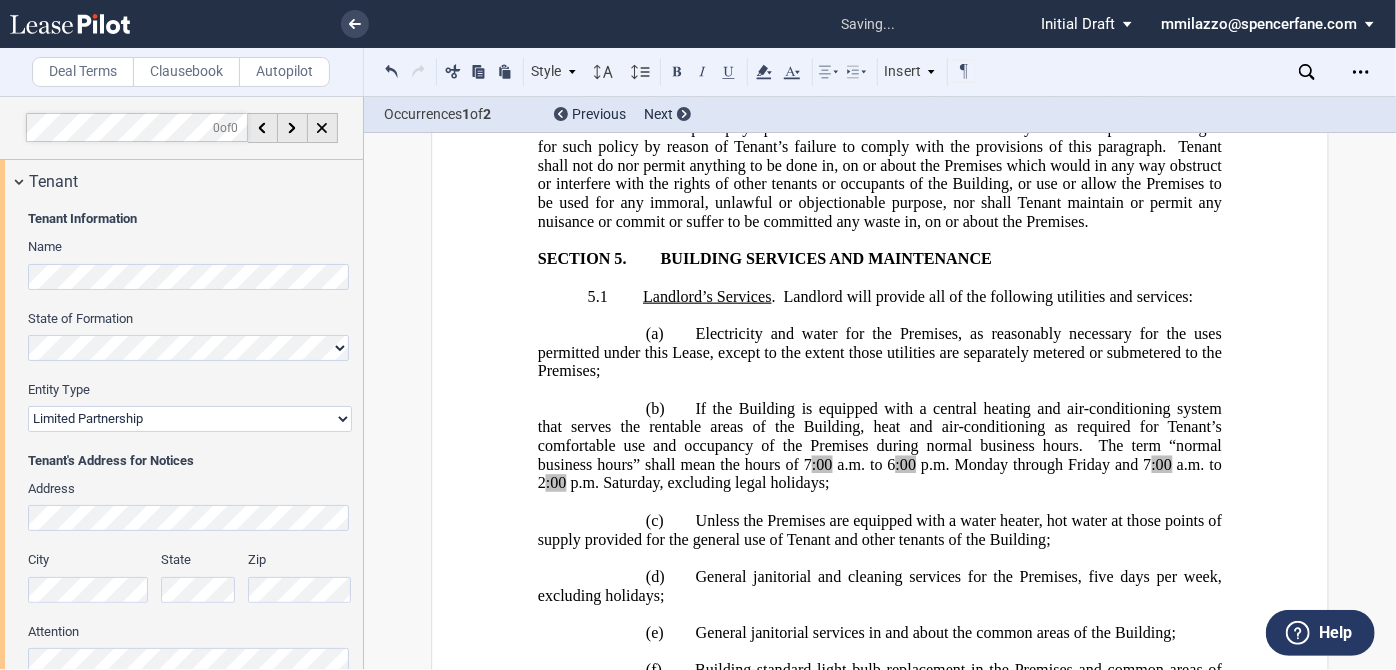 click on "Unless the Premises are equipped with a water heater, hot water at those points of supply provided for the general use of Tenant and other tenants of the Building;" 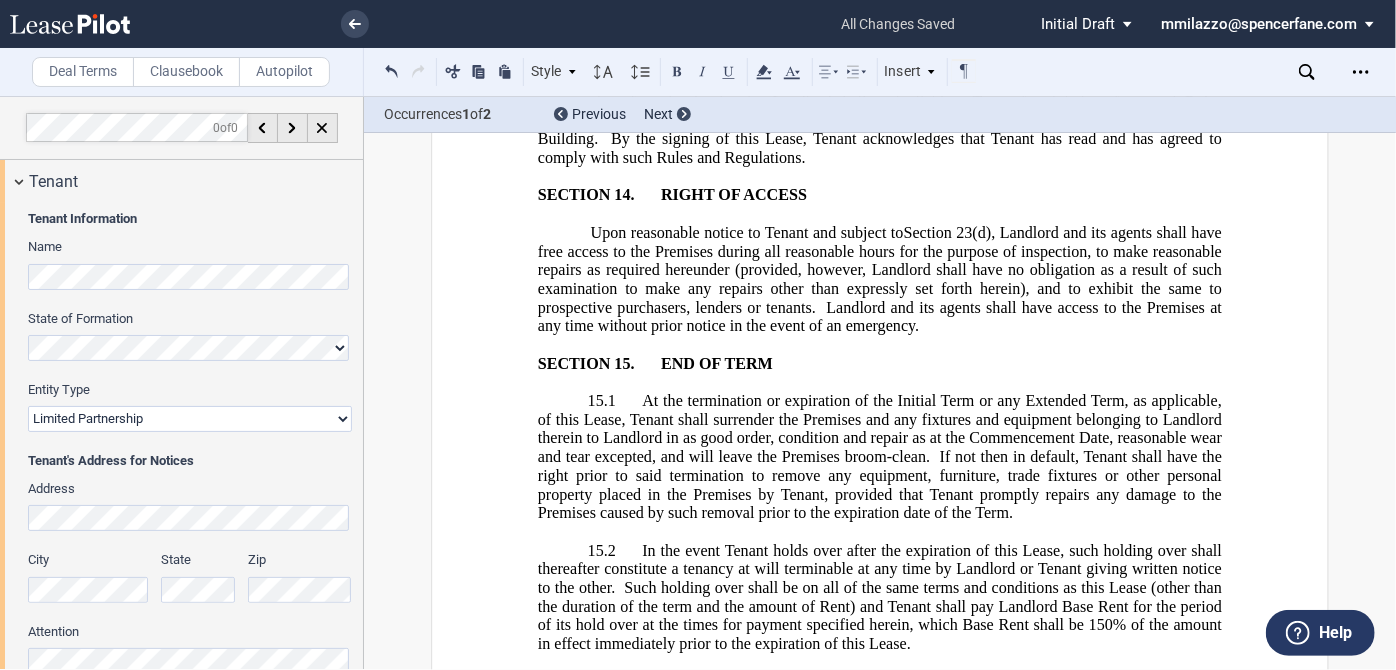 scroll, scrollTop: 14454, scrollLeft: 0, axis: vertical 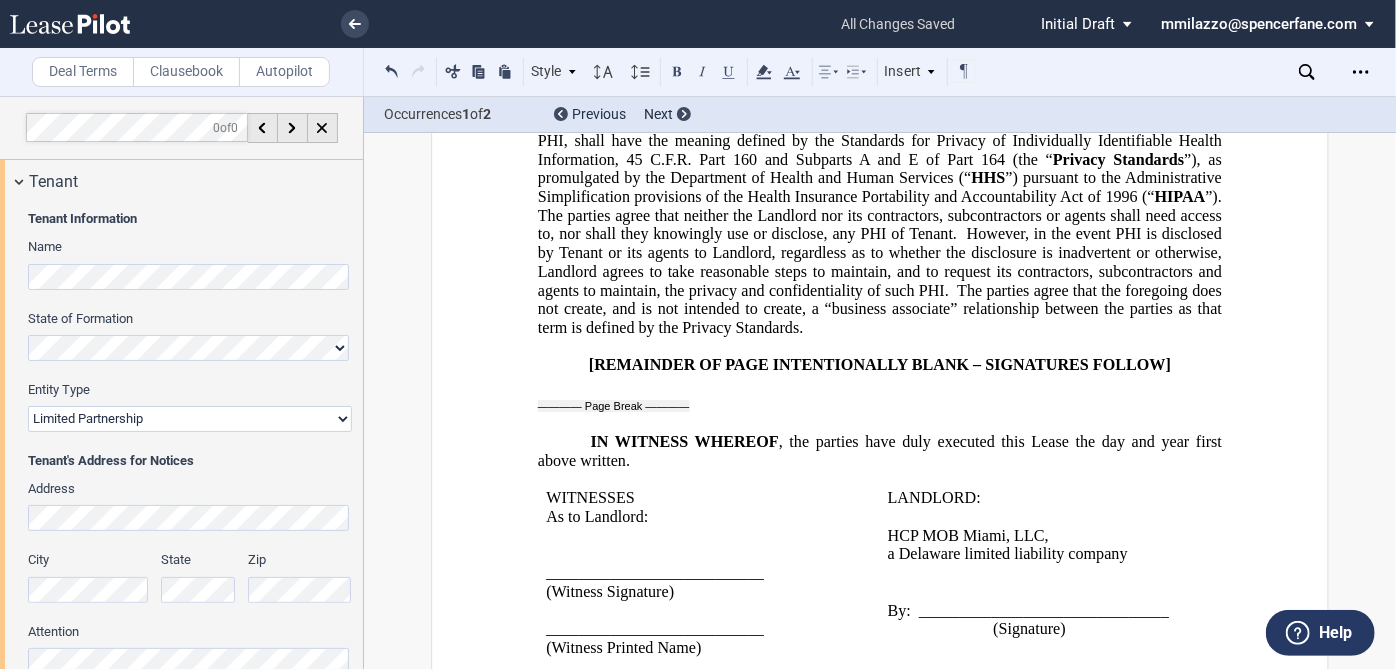 click on "﻿" at bounding box center [1052, 573] 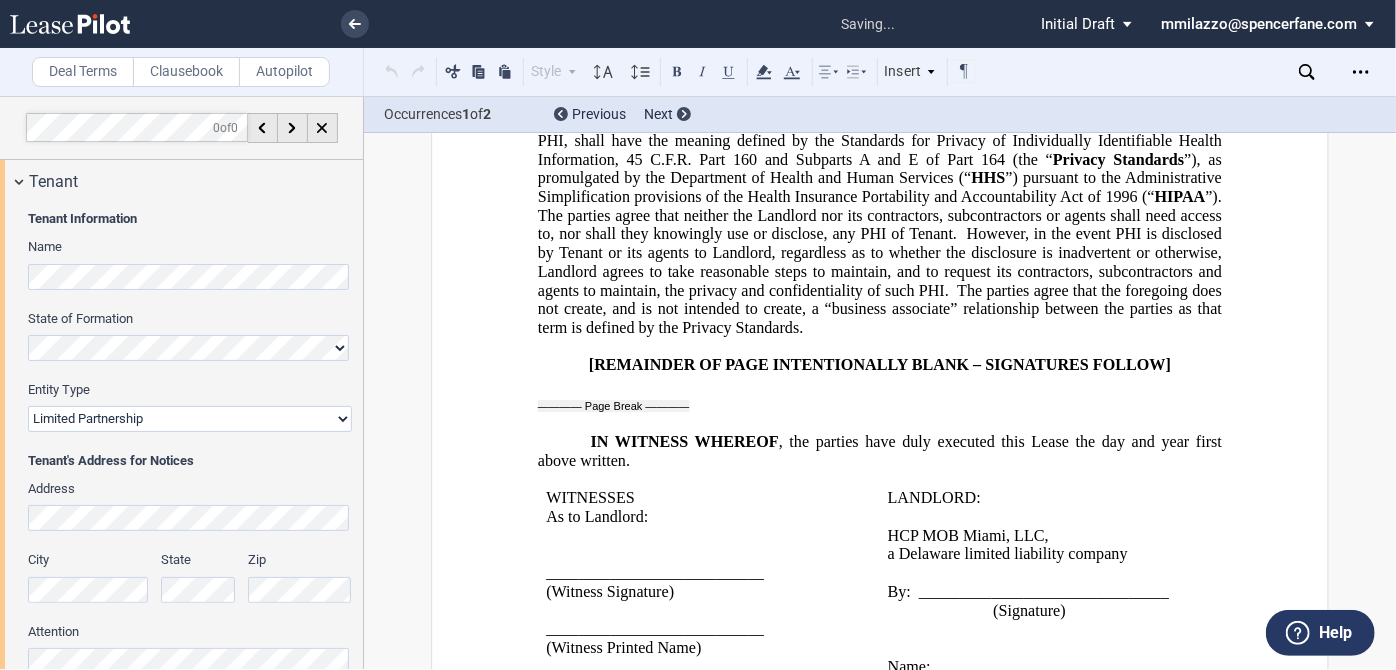 click 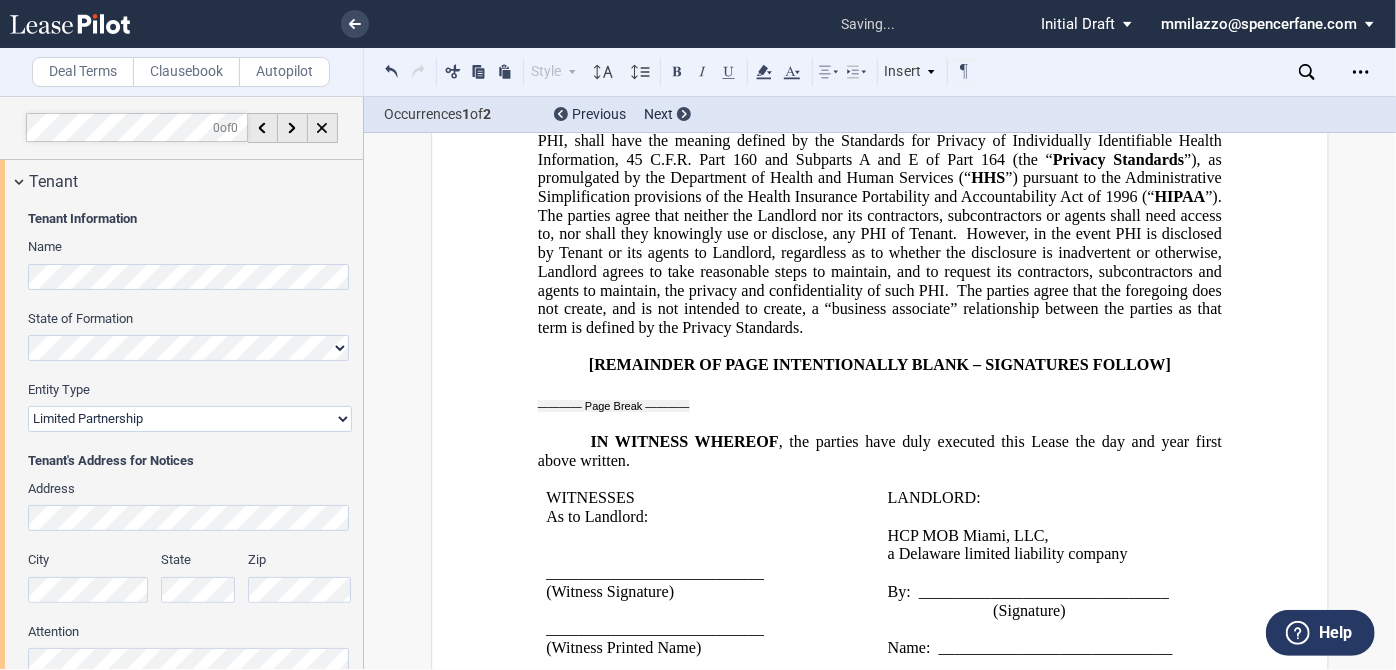 click 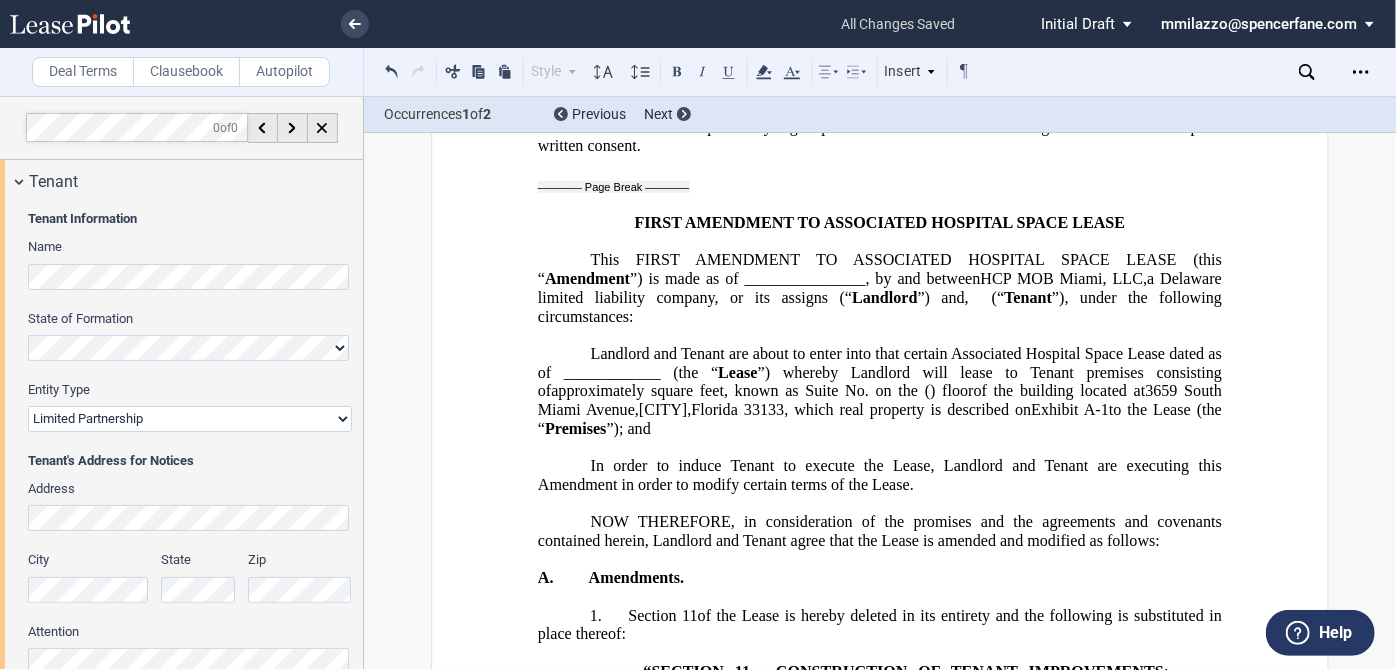 scroll, scrollTop: 27003, scrollLeft: 0, axis: vertical 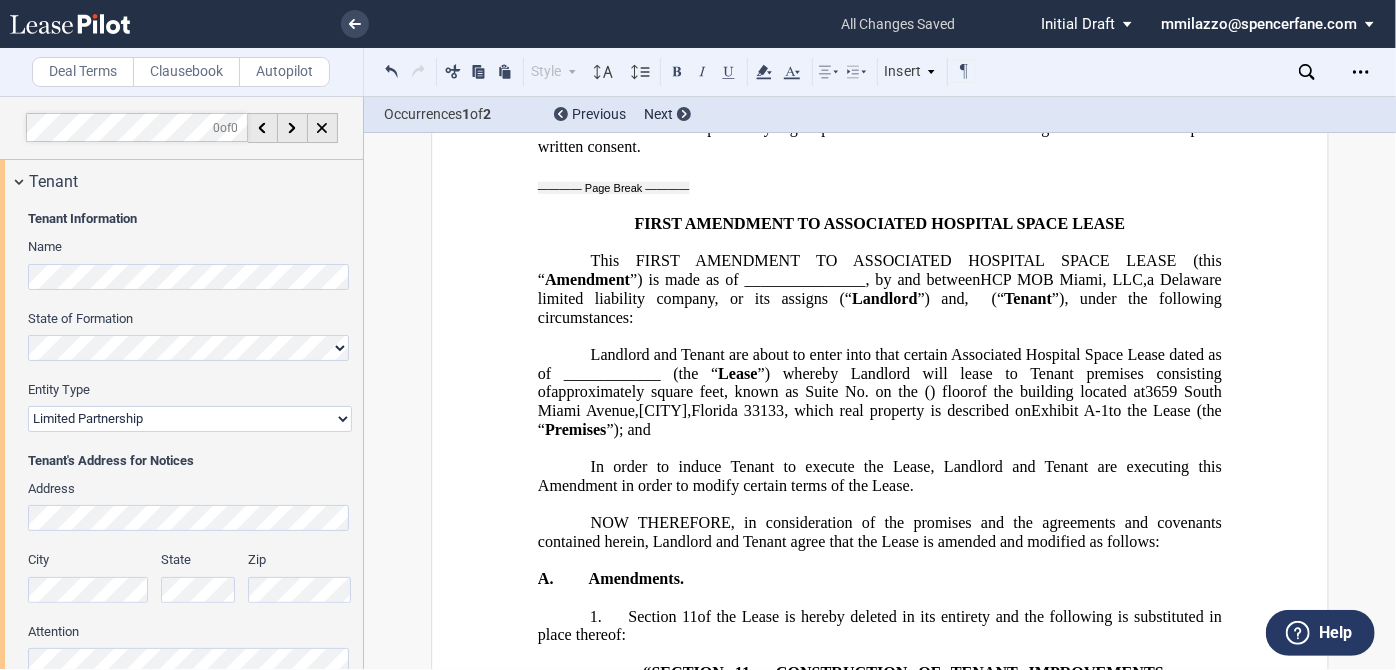click on "“SECTION   11.    CONSTRUCTION OF TENANT IMPROVEMENTS; ACCEPTANCE OF PREMISES" at bounding box center [880, 681] 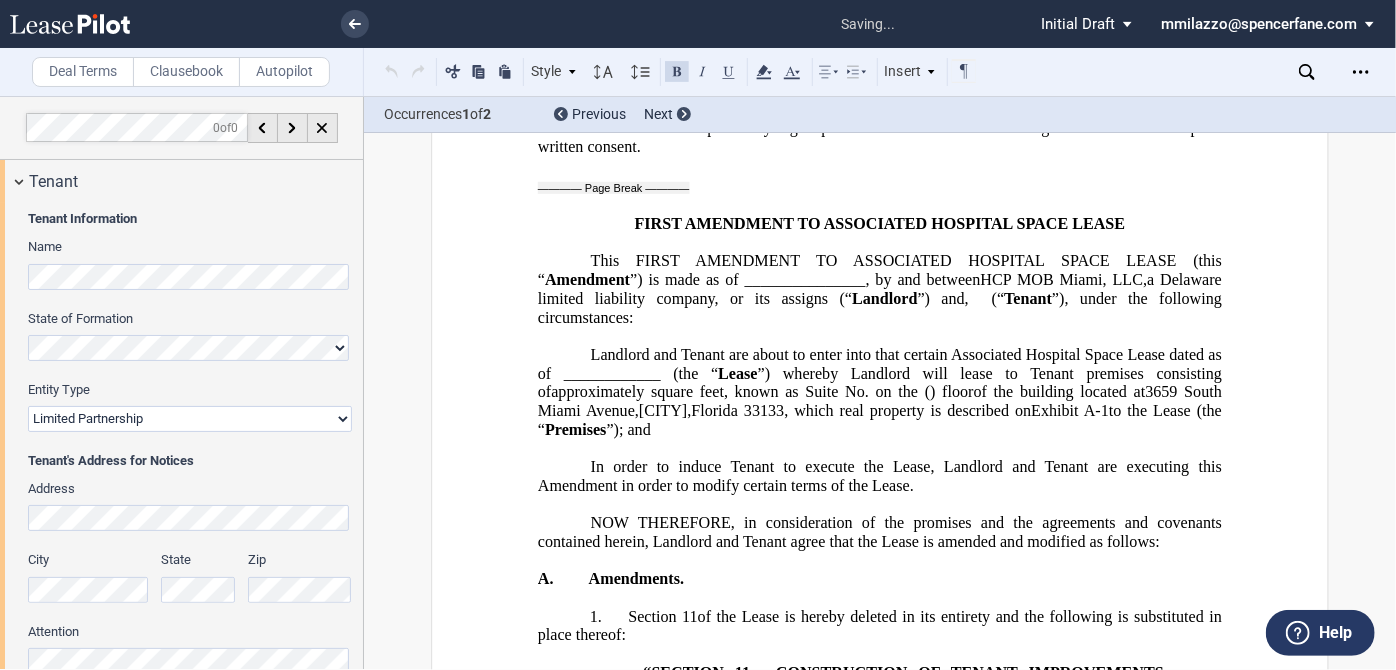 click on "Clausebook" at bounding box center (186, 72) 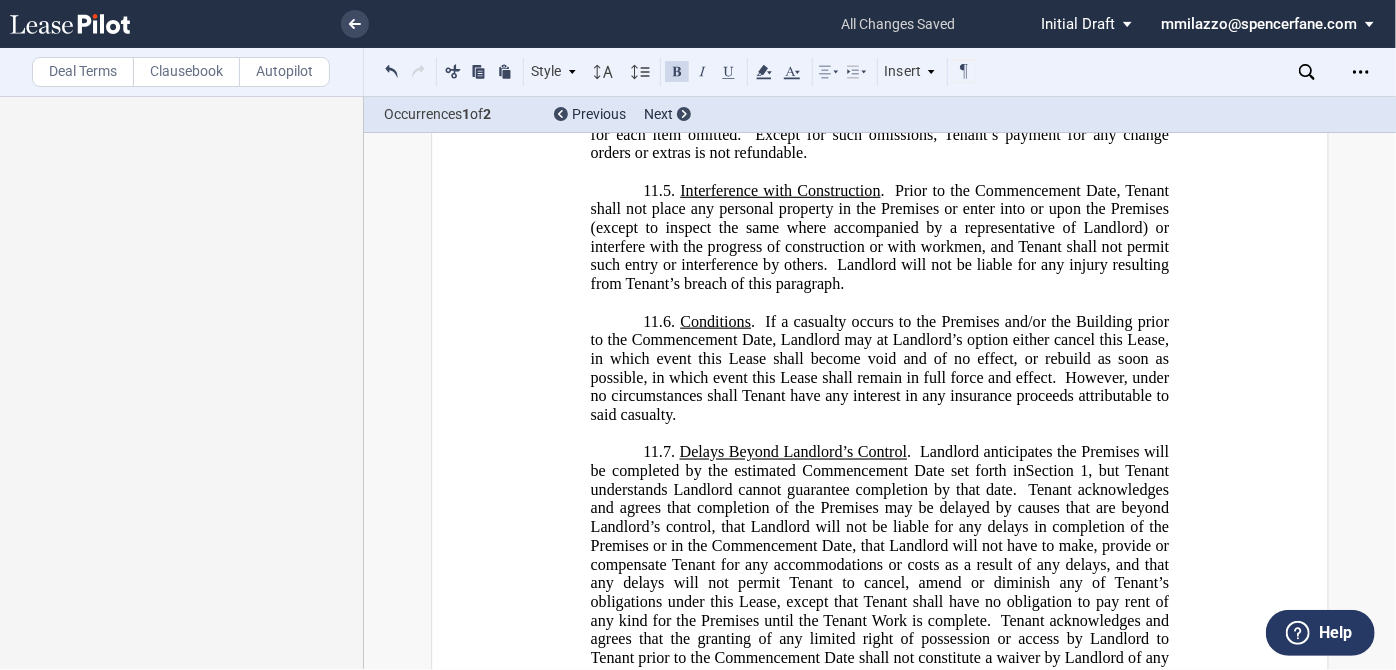 scroll, scrollTop: 28640, scrollLeft: 0, axis: vertical 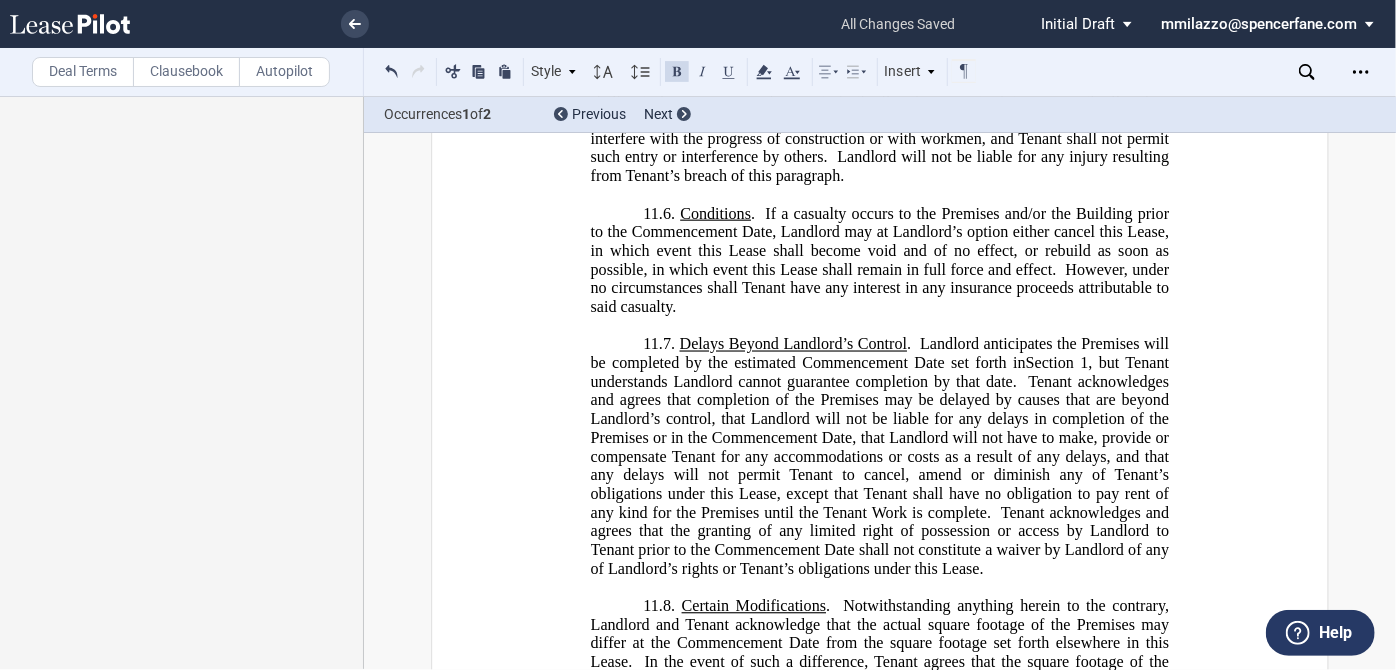 click on ".”" 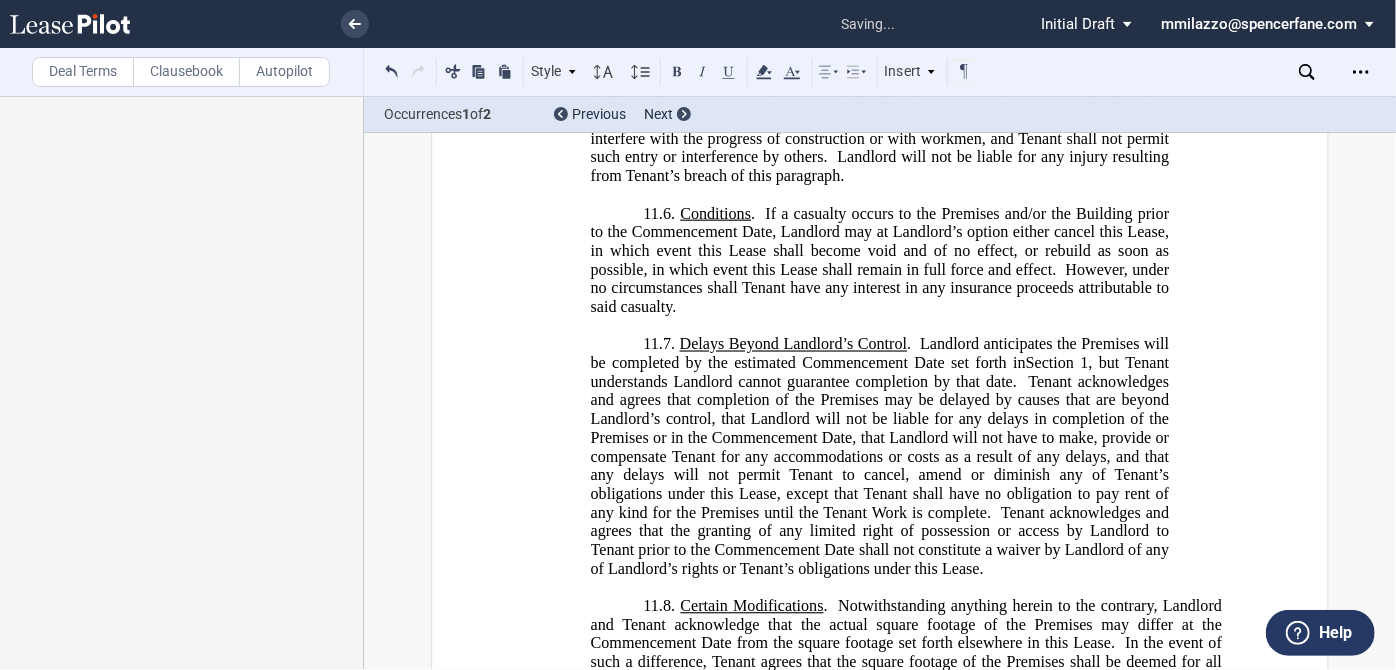 type 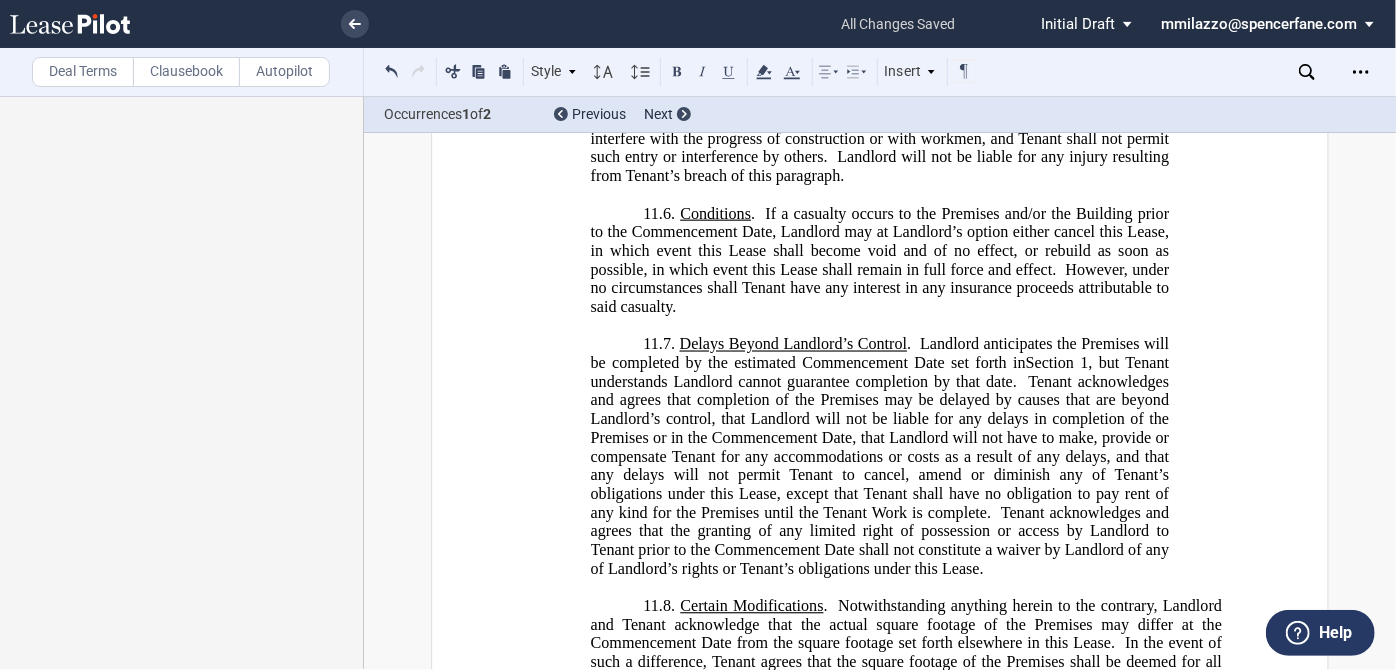 click on "11.9 Tenant Improvement Allowance Sharing. ”" 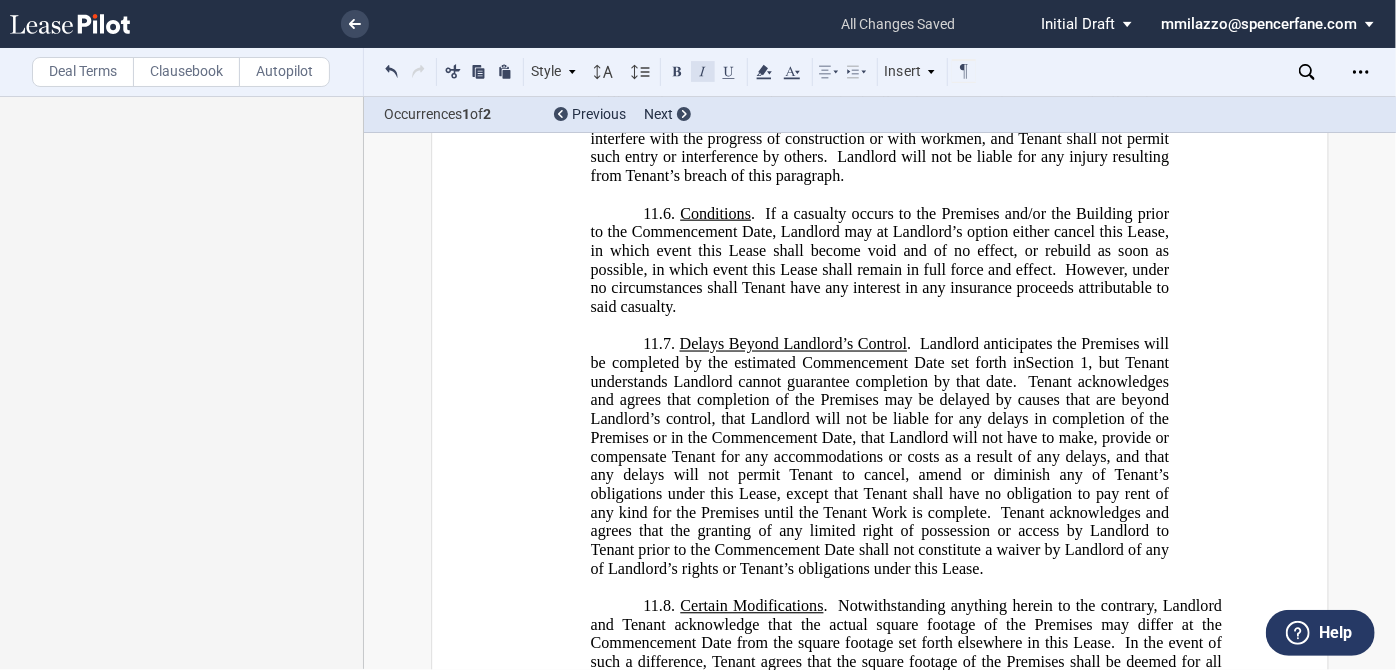 click at bounding box center [703, 71] 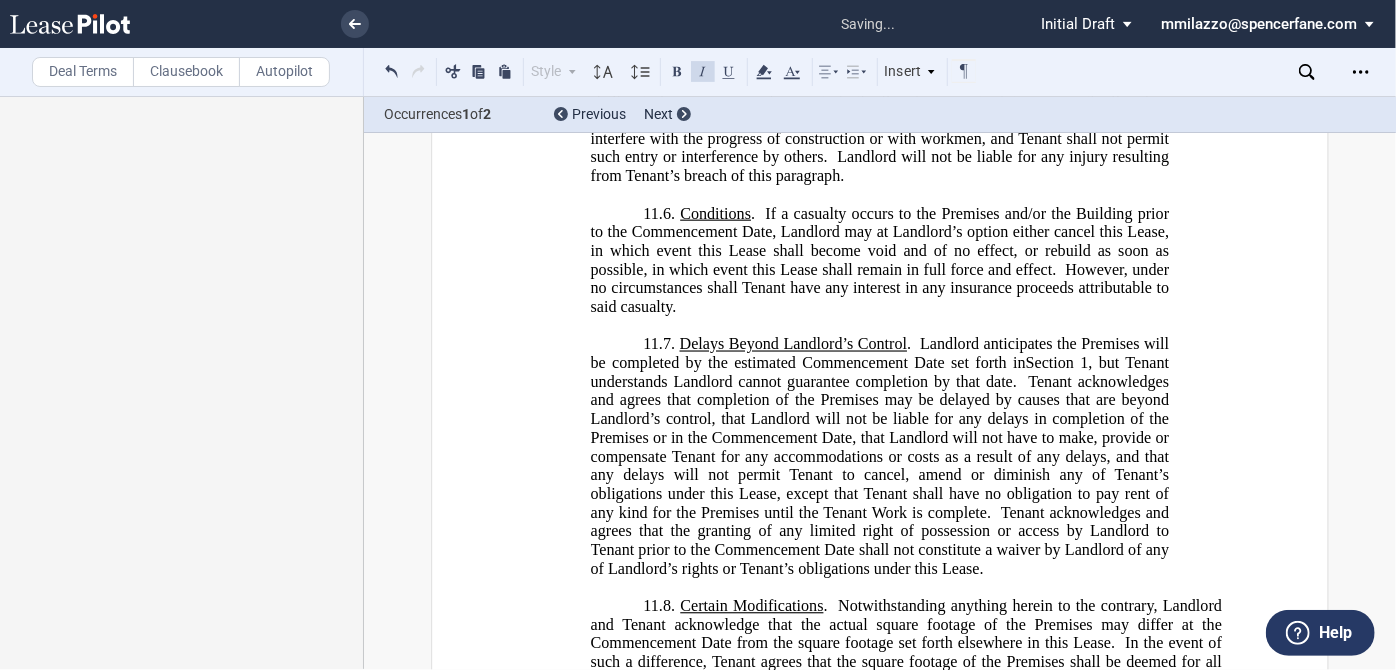 click at bounding box center [703, 71] 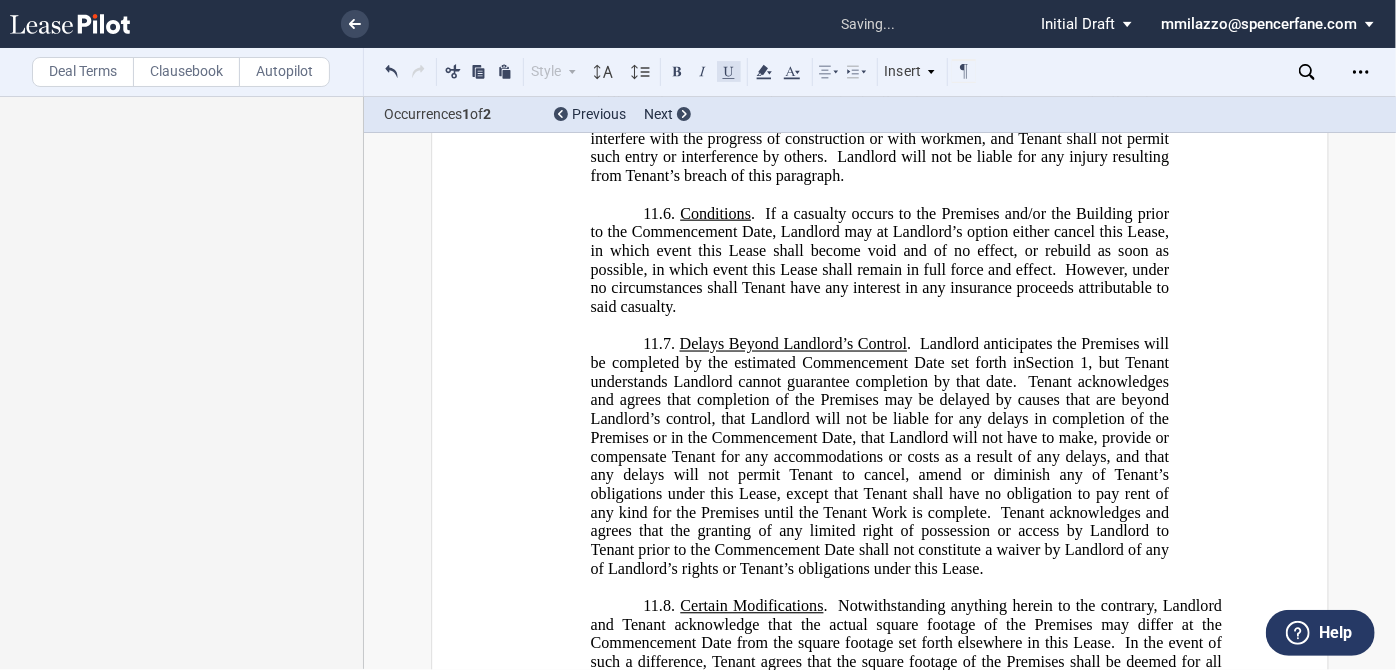 click at bounding box center [729, 71] 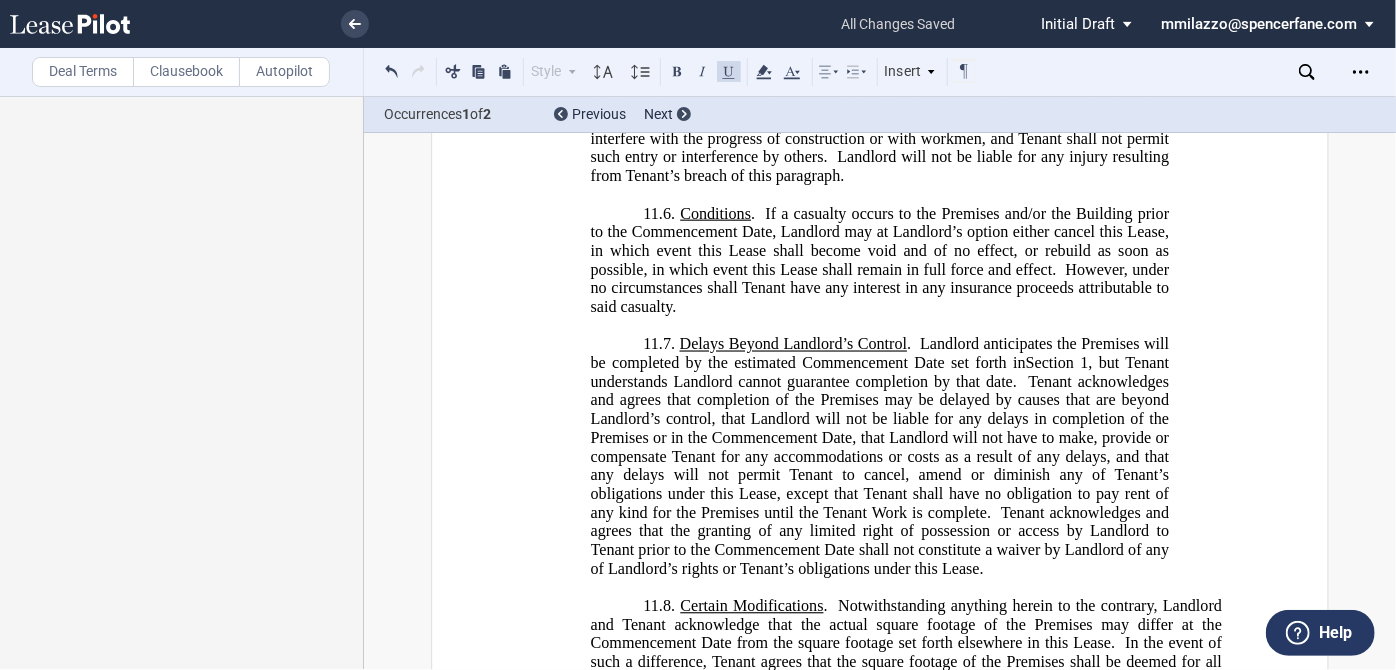 click on "11.9.  Tenant Improvement Allowance Sharing . ”" 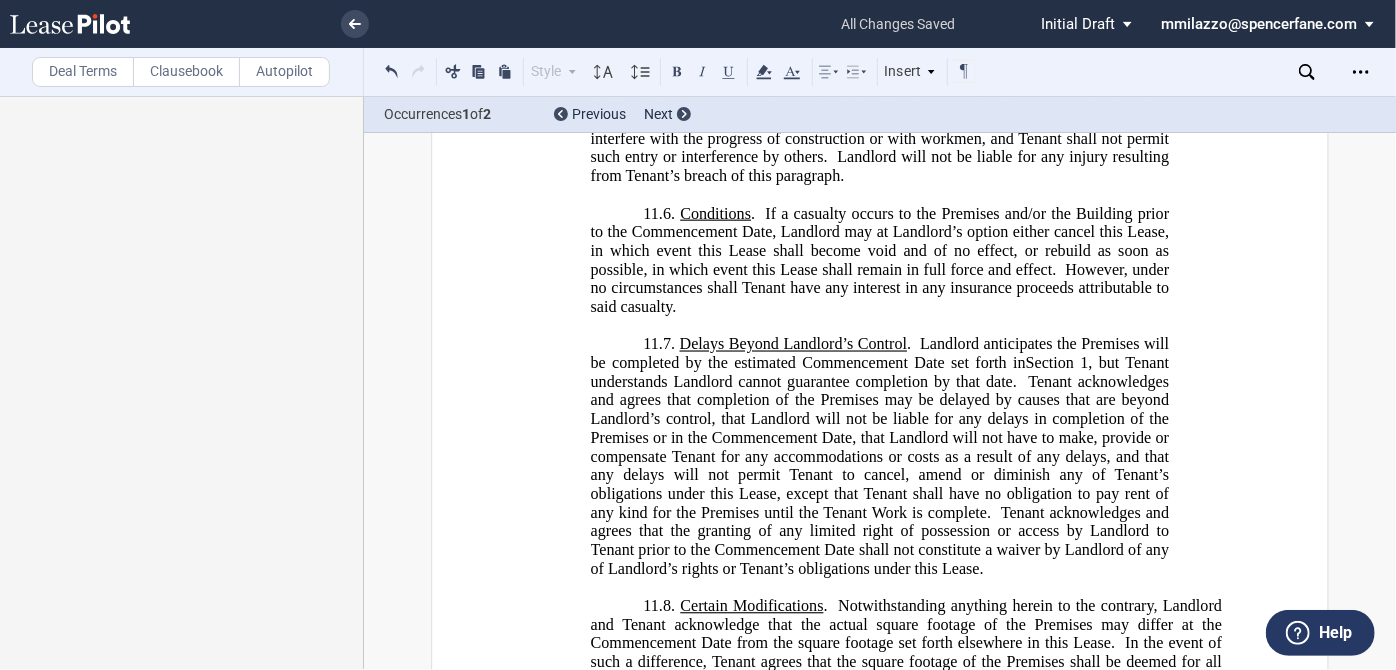 click on ". Notwithstanding any provision of the Lease to the contrary, in the event any unused or unallocated portion of the Tenant Improvement Allowance remains available after the completion of the Tenant Work, such remainder may be applied toward improvements for any suites occupied by the Tenant or Tenant affiliate in the Building so long as (i) Tenant or Tenant affiliate and Landlord are parties to a lease for such other premises, (ii) no default exists under such lease, (iii) Landlord approves all improvements in advance in writing, and (iv) improvements to such other premises shall be performed on and subject to the terms and conditions of Section 11 (including  but not limited to the availability of such funds) of the Lease." 